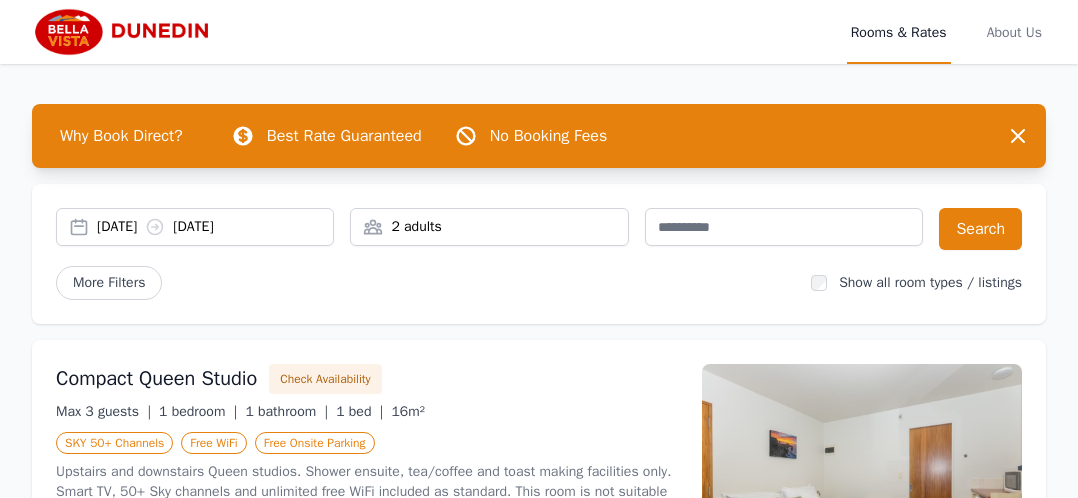 scroll, scrollTop: 0, scrollLeft: 0, axis: both 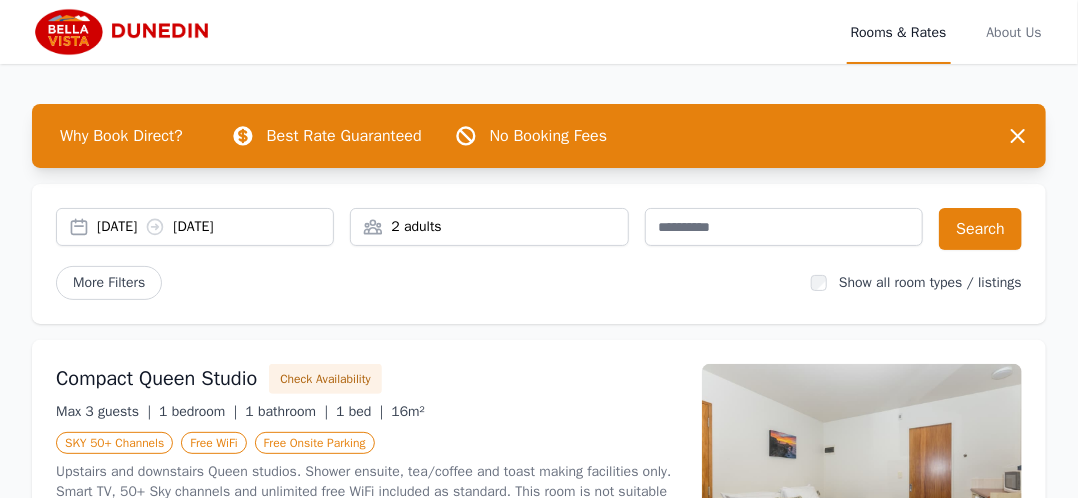 click on "[DATE] [DATE]" at bounding box center [215, 227] 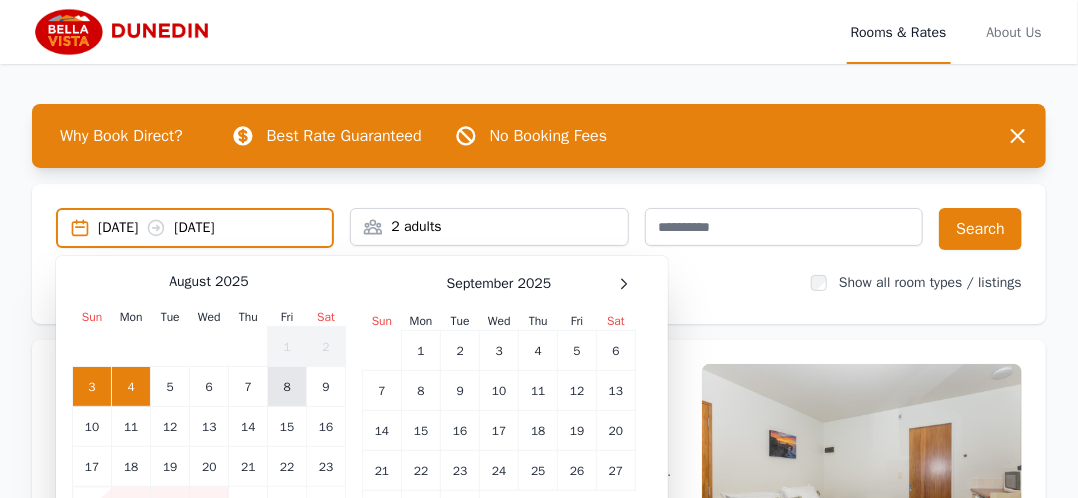 click on "8" at bounding box center [287, 387] 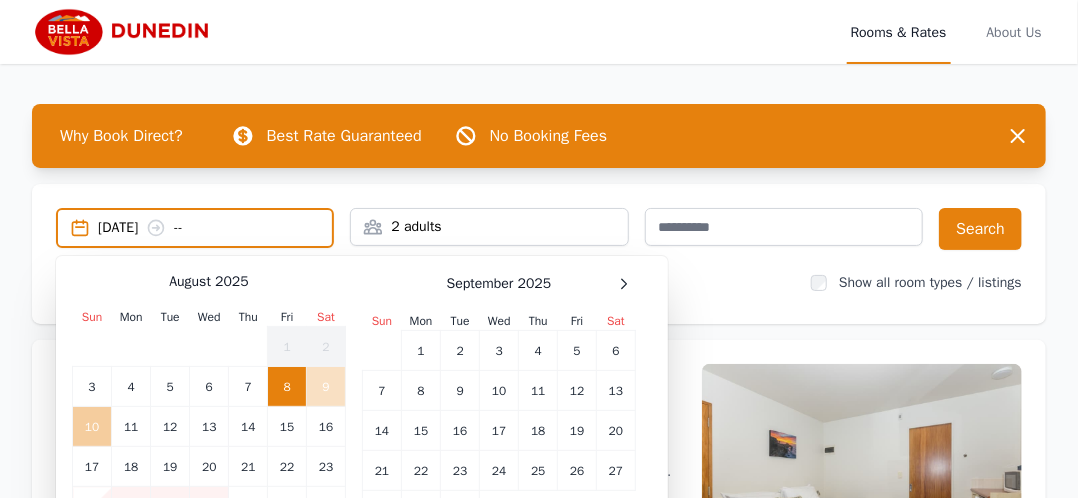 click on "10" at bounding box center (92, 427) 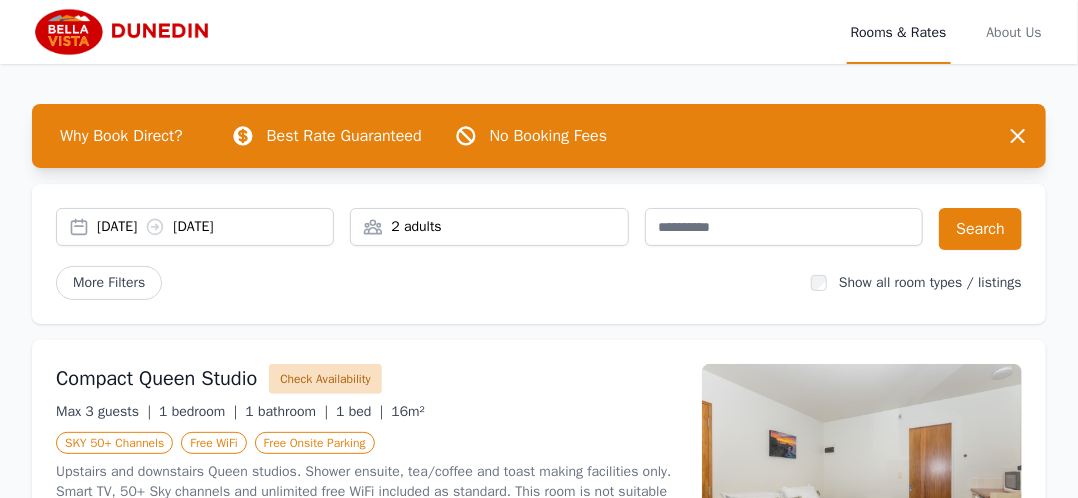 click on "Check Availability" at bounding box center (325, 379) 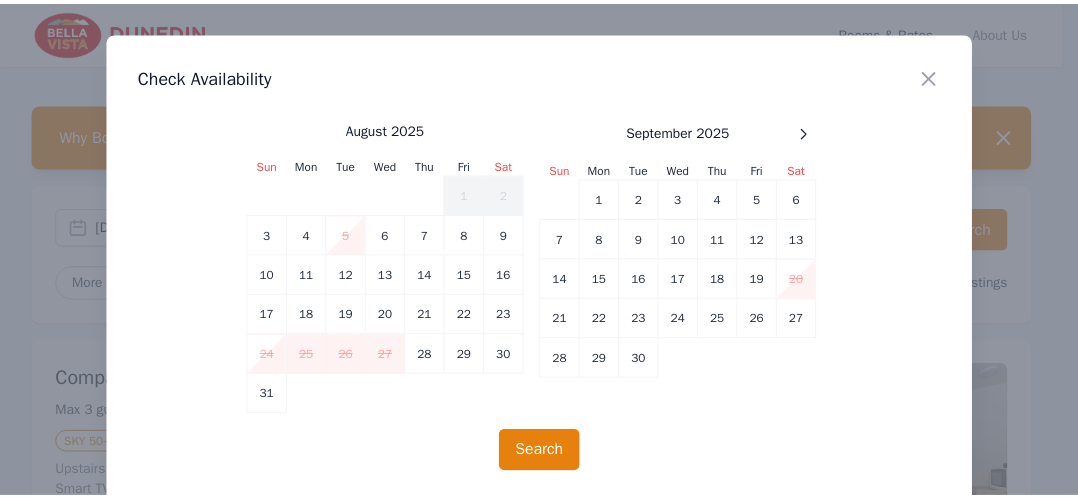 scroll, scrollTop: 39, scrollLeft: 0, axis: vertical 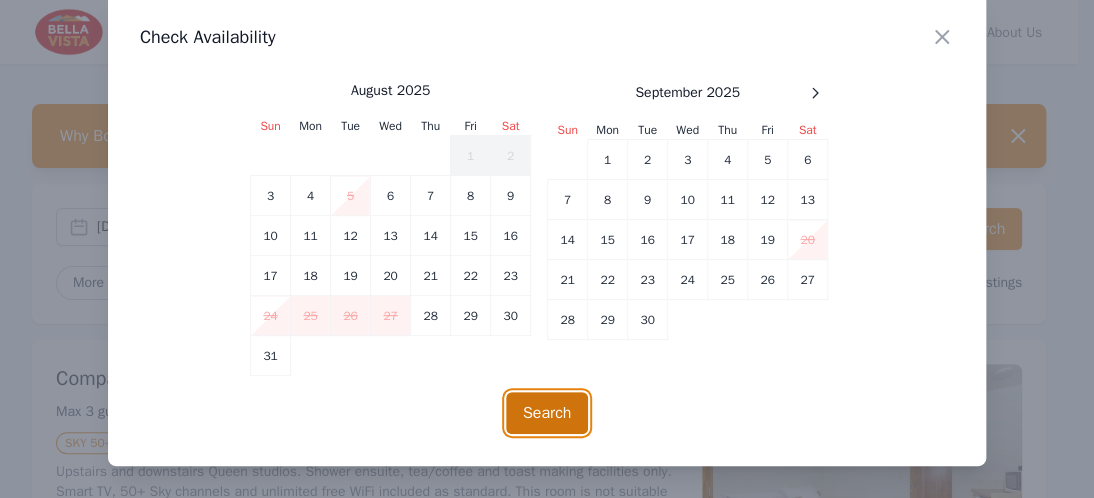 click on "Search" at bounding box center (547, 413) 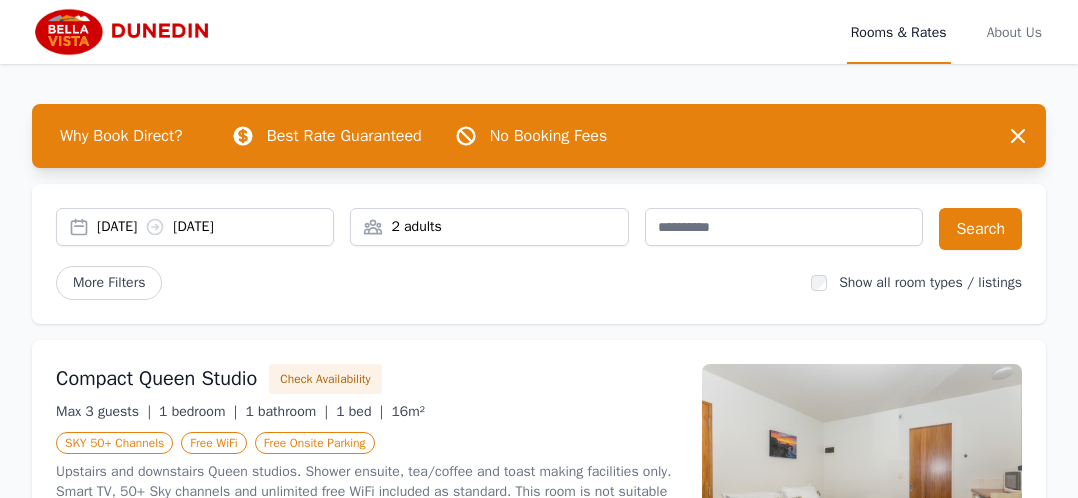 scroll, scrollTop: 0, scrollLeft: 0, axis: both 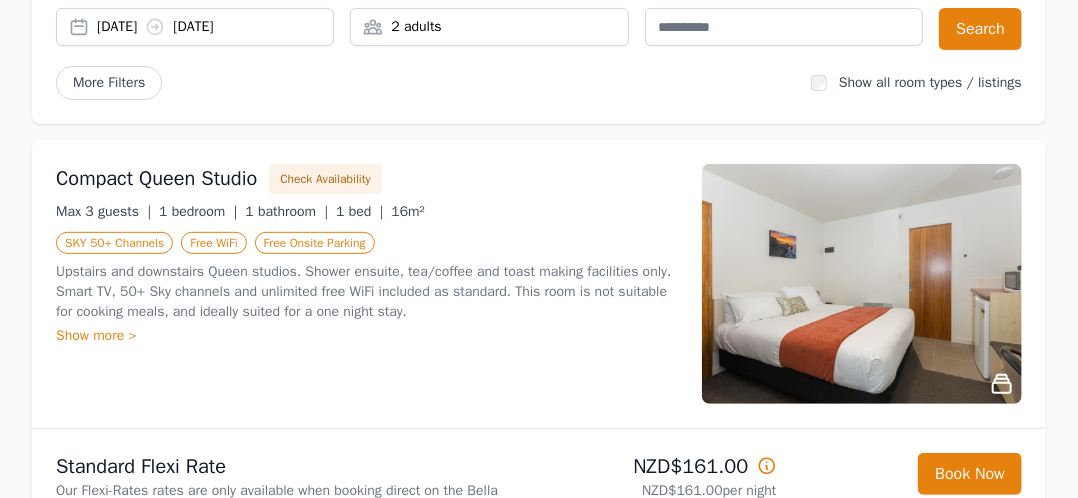 click on "[DATE] [DATE]" at bounding box center (215, 27) 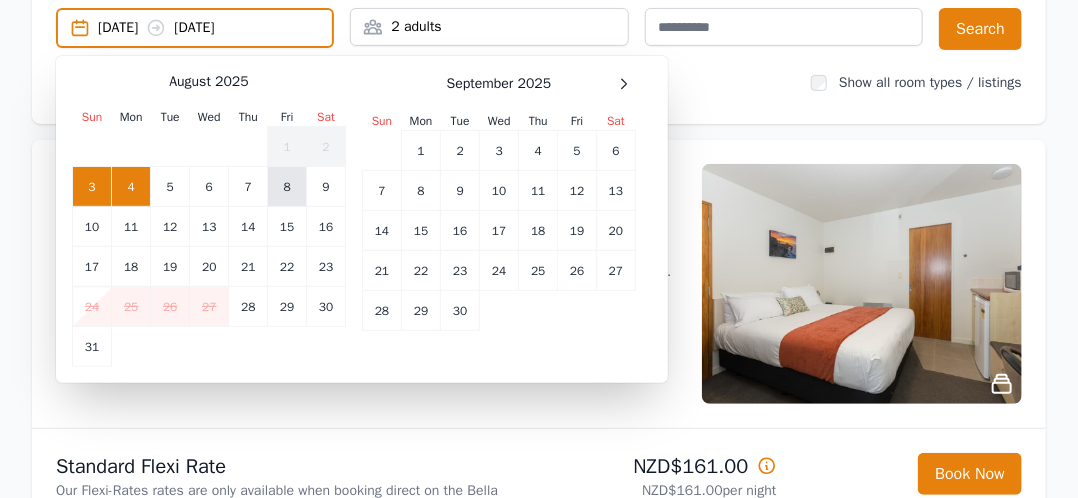 click on "8" at bounding box center (287, 187) 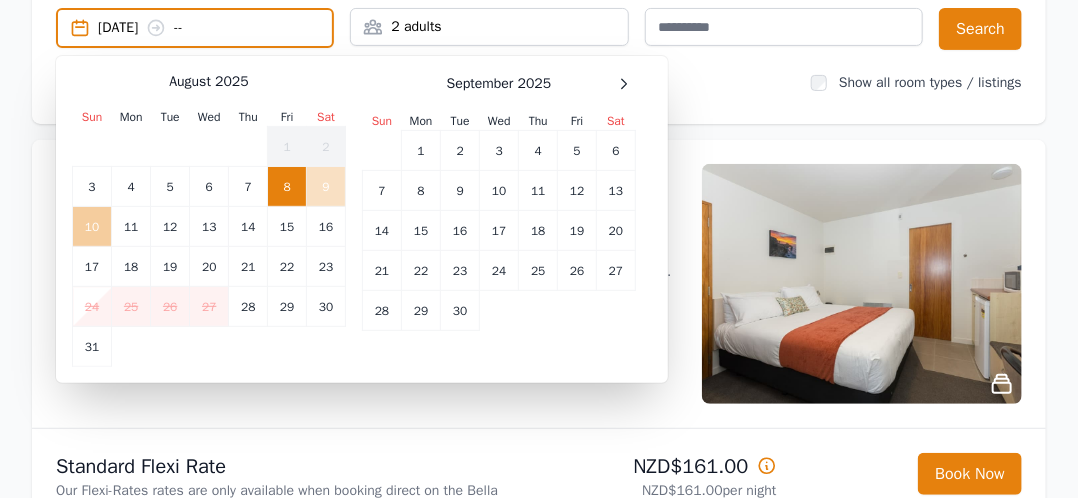 click on "10" at bounding box center [92, 227] 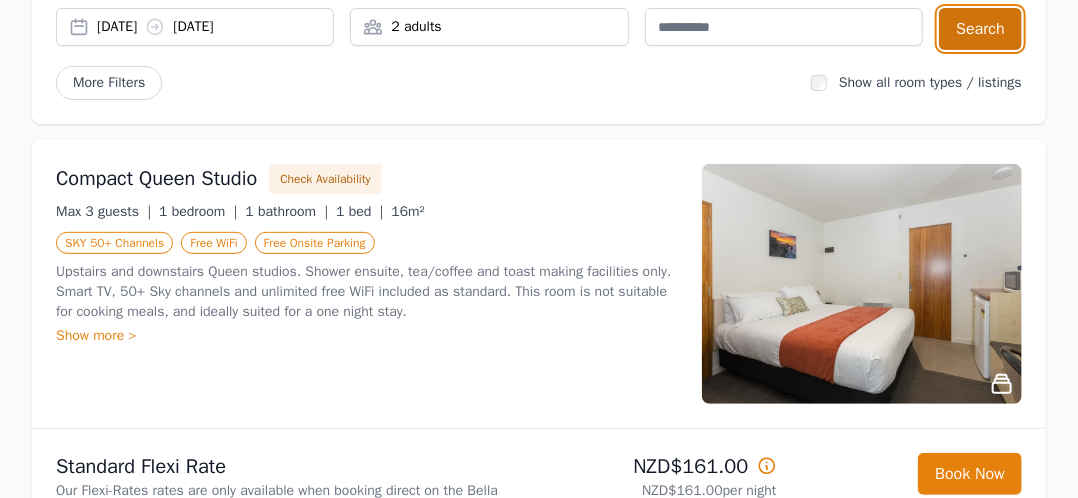 click on "Search" at bounding box center [980, 29] 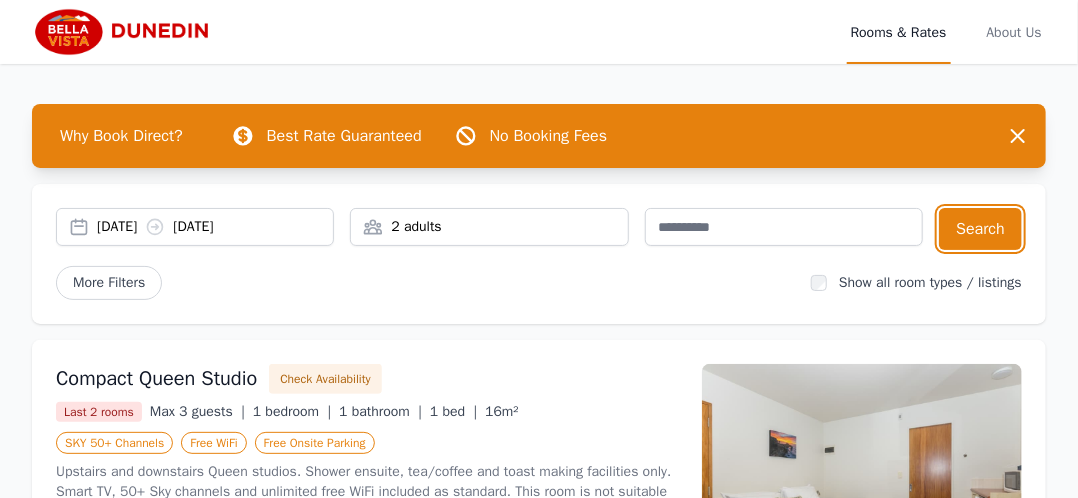 scroll, scrollTop: 100, scrollLeft: 0, axis: vertical 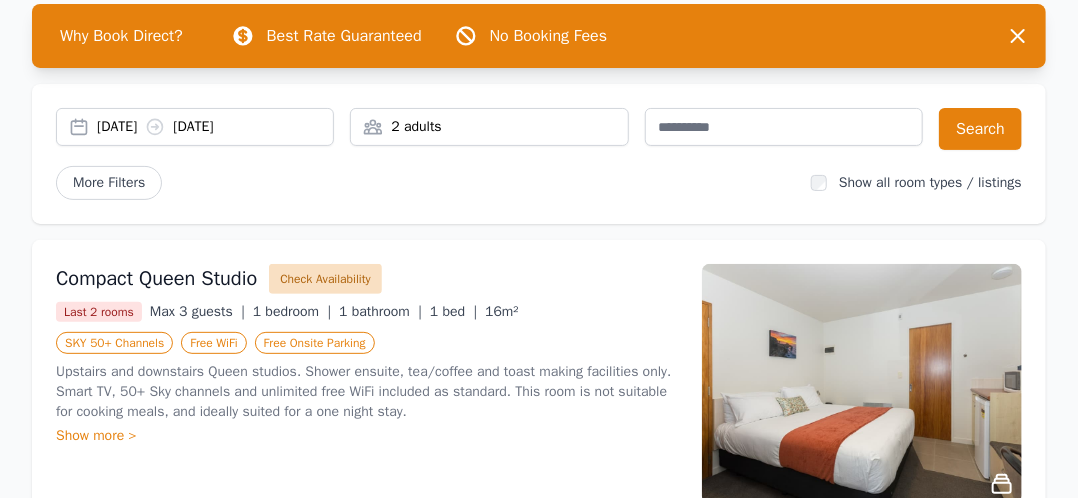 click on "Check Availability" at bounding box center [325, 279] 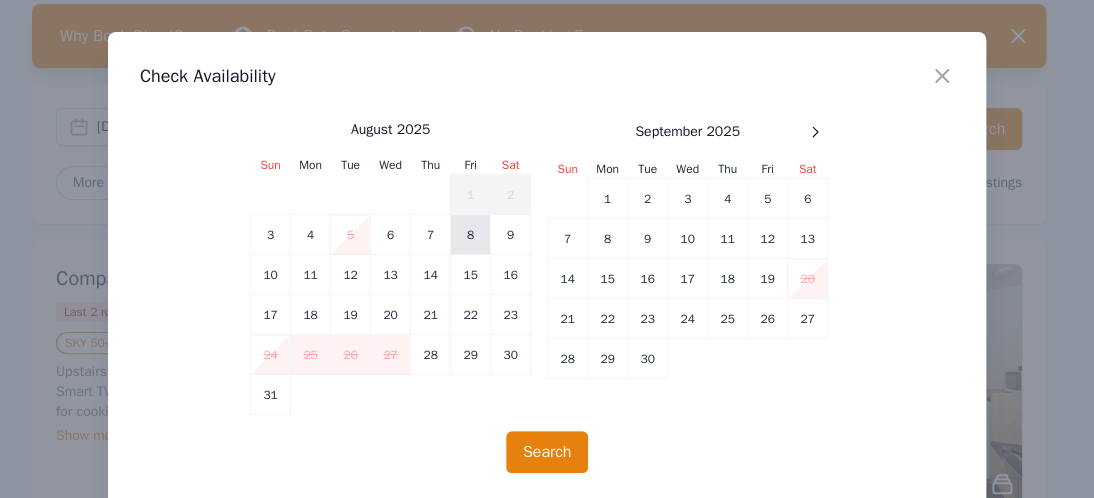 click on "8" at bounding box center (470, 235) 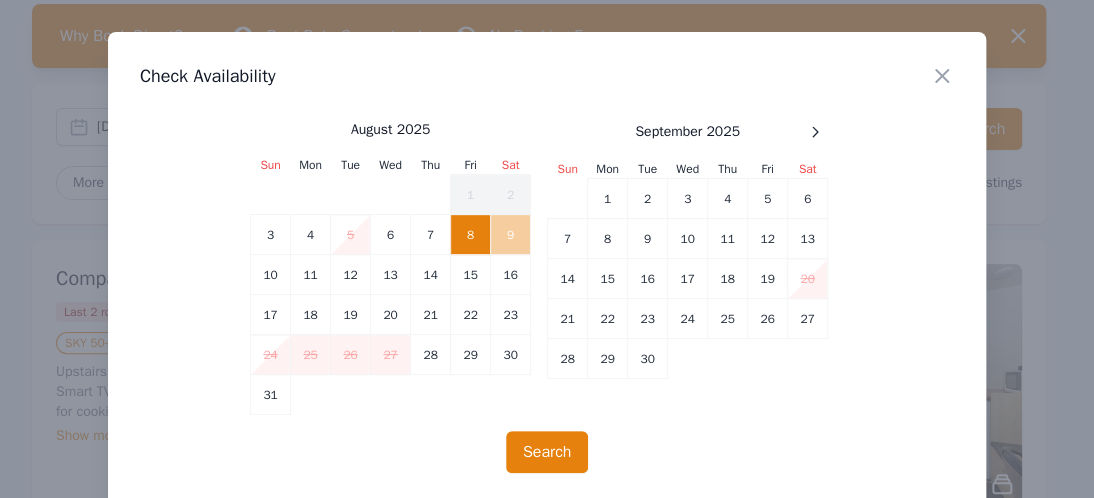 click on "9" at bounding box center (510, 235) 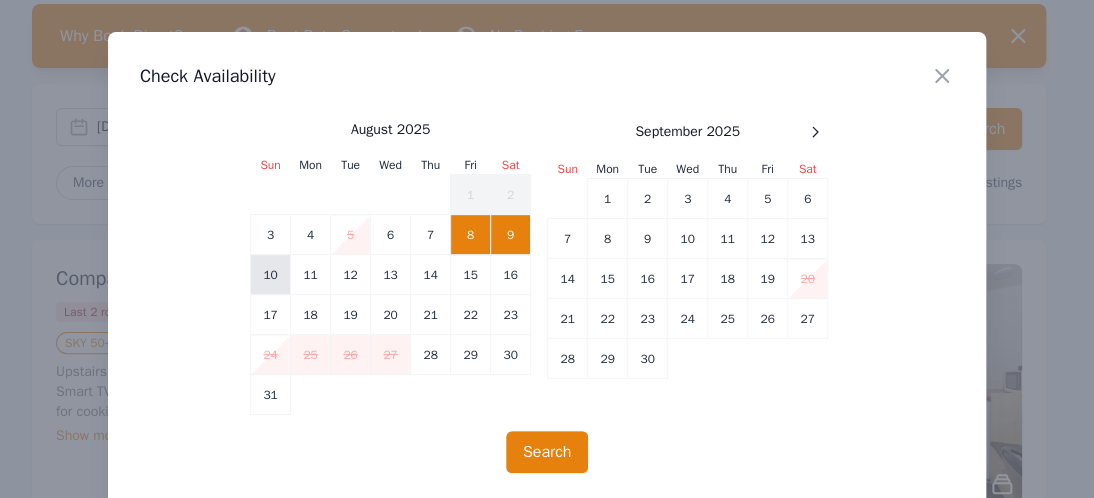 click on "10" at bounding box center (270, 275) 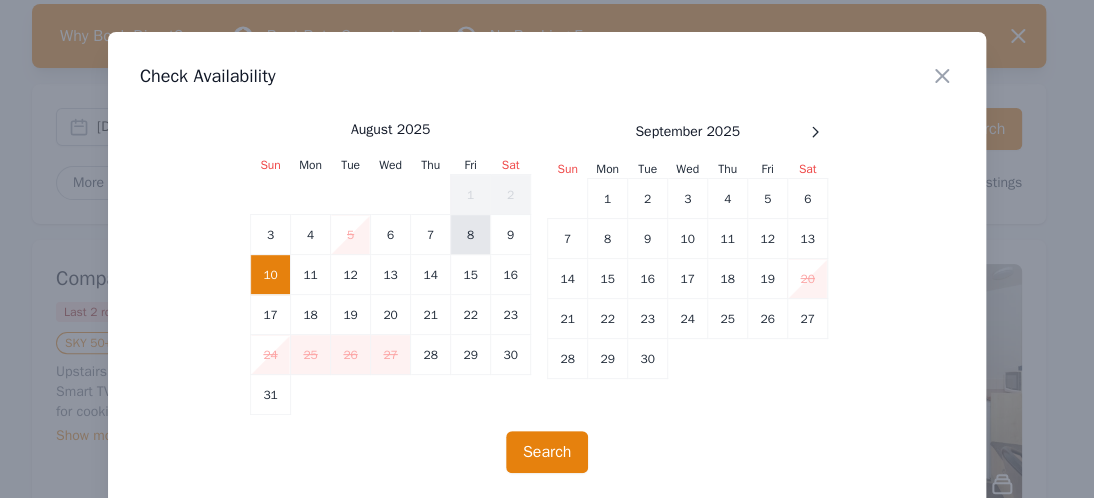 click on "8" at bounding box center [470, 235] 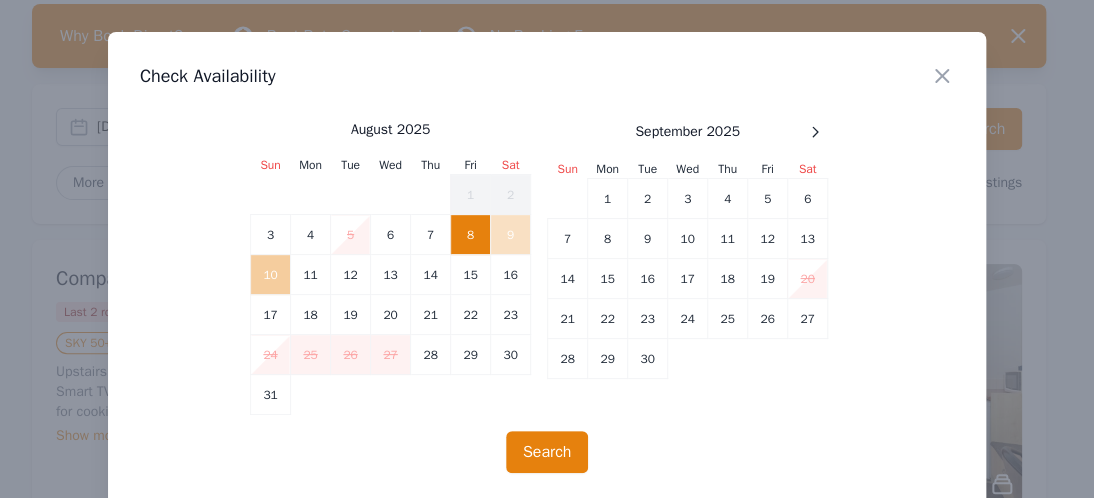 click on "10" at bounding box center (270, 275) 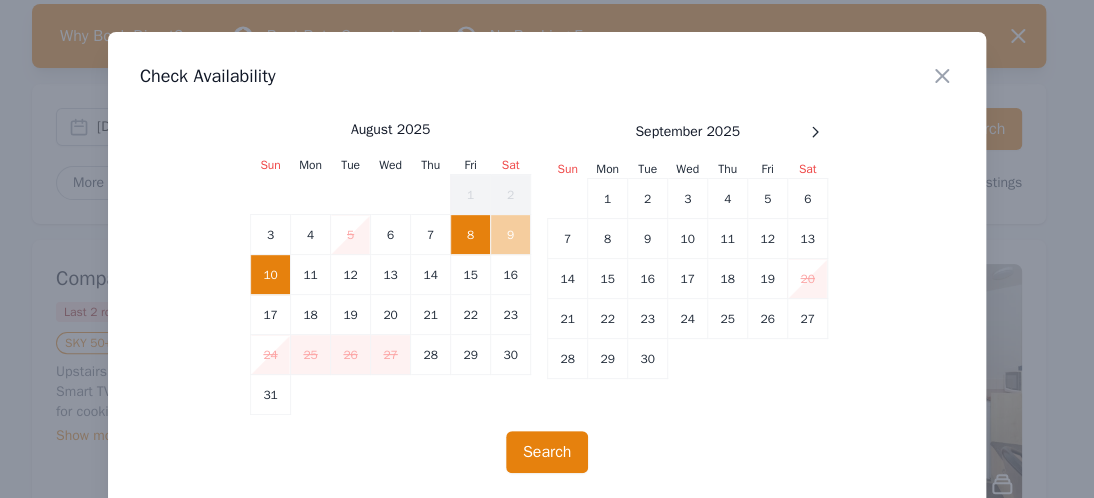click on "9" at bounding box center (510, 235) 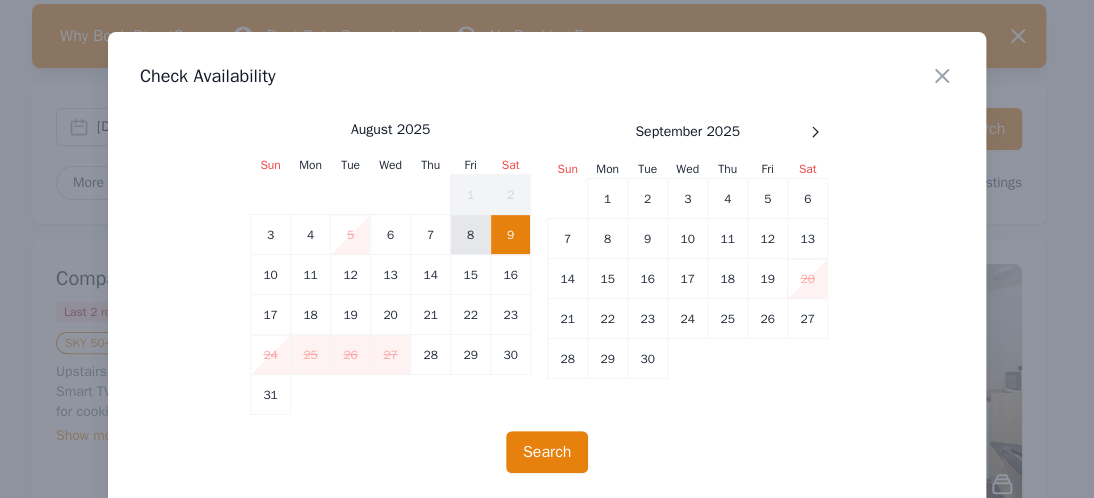 click on "8" at bounding box center (470, 235) 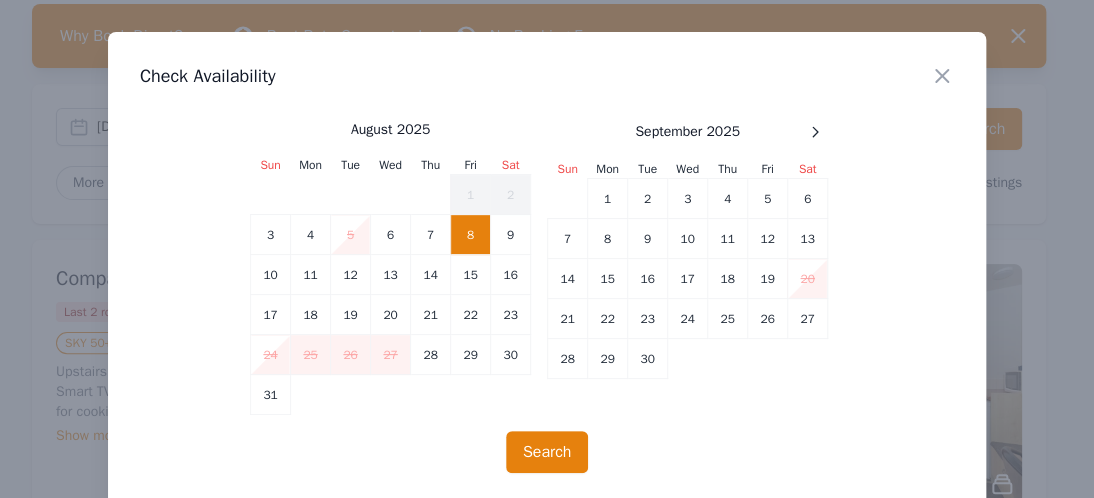 click on "Close Check Availability August 2025 Sun Mon Tue Wed Thu Fri Sat 1 2 3 4 5 6 7 8 9 10 11 12 13 14 15 16 17 18 19 20 21 22 23 24 25 26 27 28 29 30 31 September 2025 Sun Mon Tue Wed Thu Fri Sat 1 2 3 4 5 6 7 8 9 10 11 12 13 14 15 16 17 18 19 20 21 22 23 24 25 26 27 28 29 30 Search" at bounding box center [547, 268] 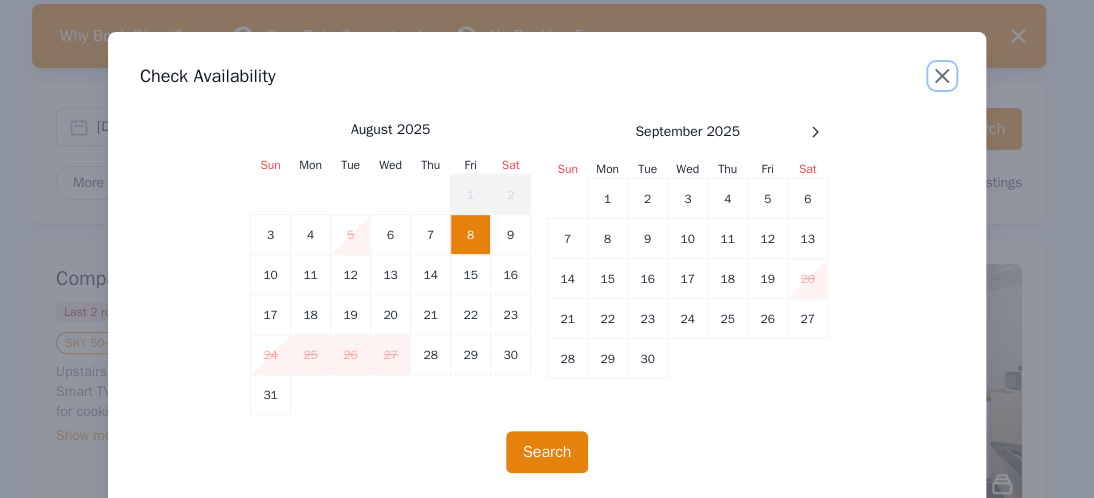 click 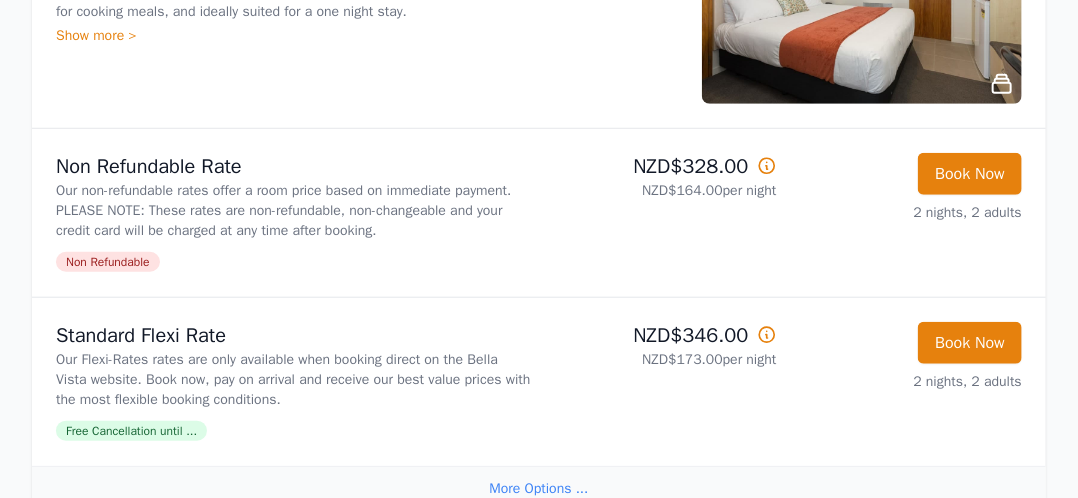 scroll, scrollTop: 600, scrollLeft: 0, axis: vertical 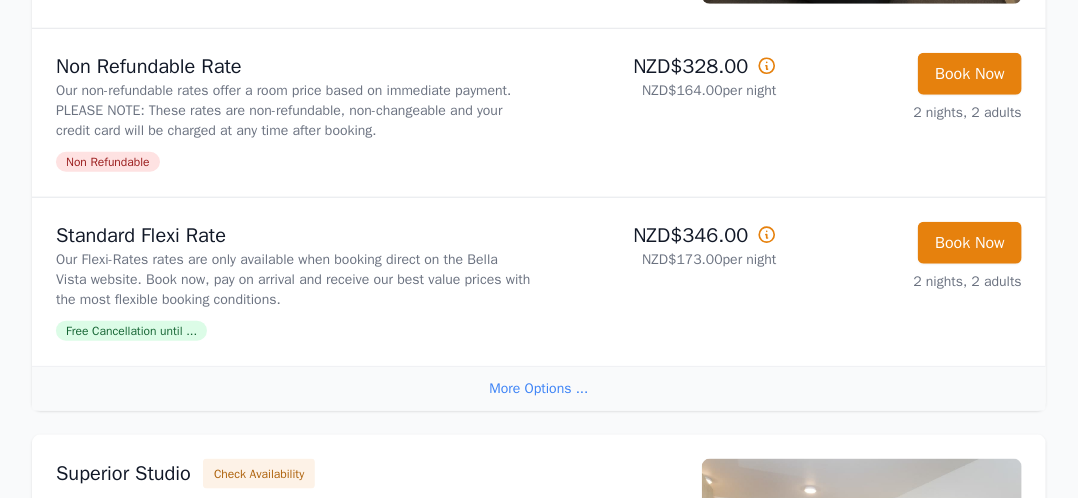 click on "Free Cancellation until ..." at bounding box center [131, 331] 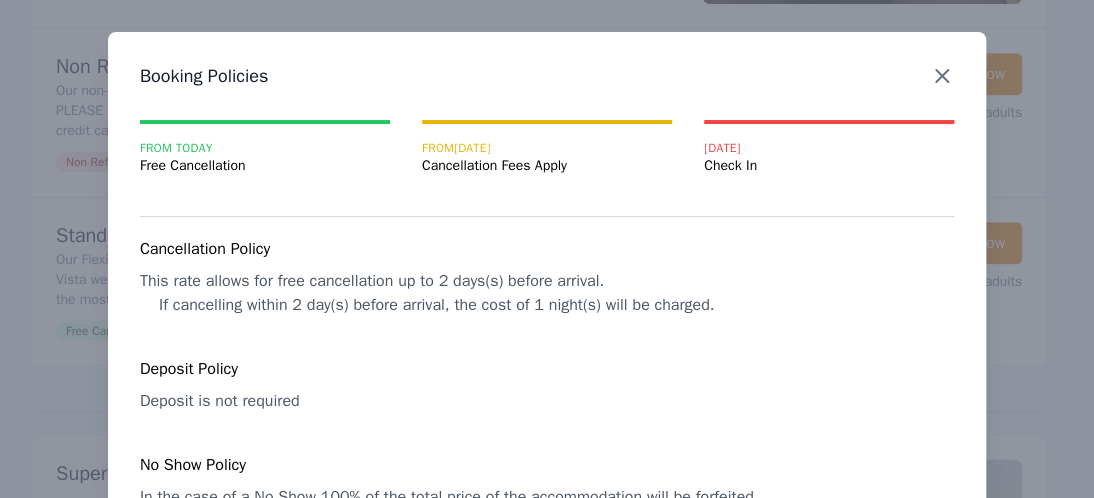 click 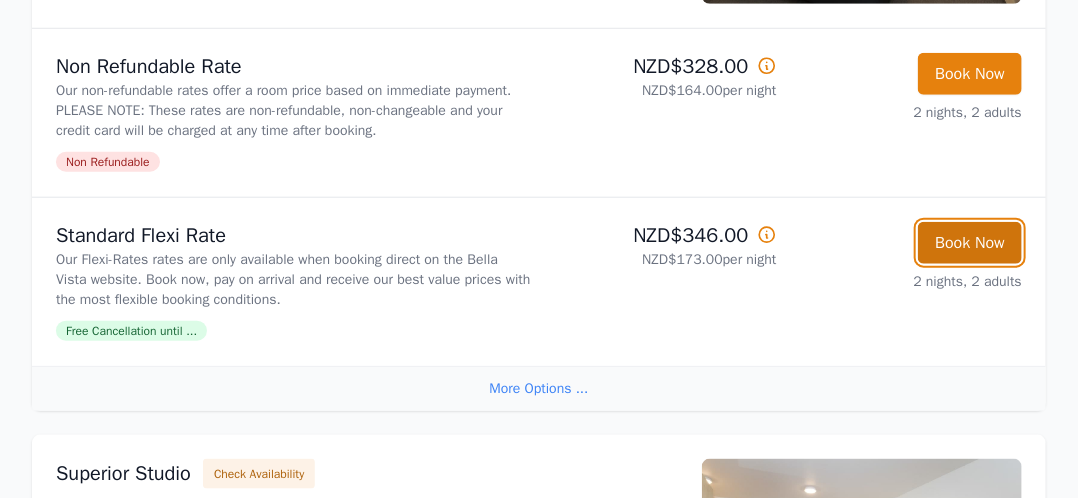 click on "Book Now" at bounding box center [970, 243] 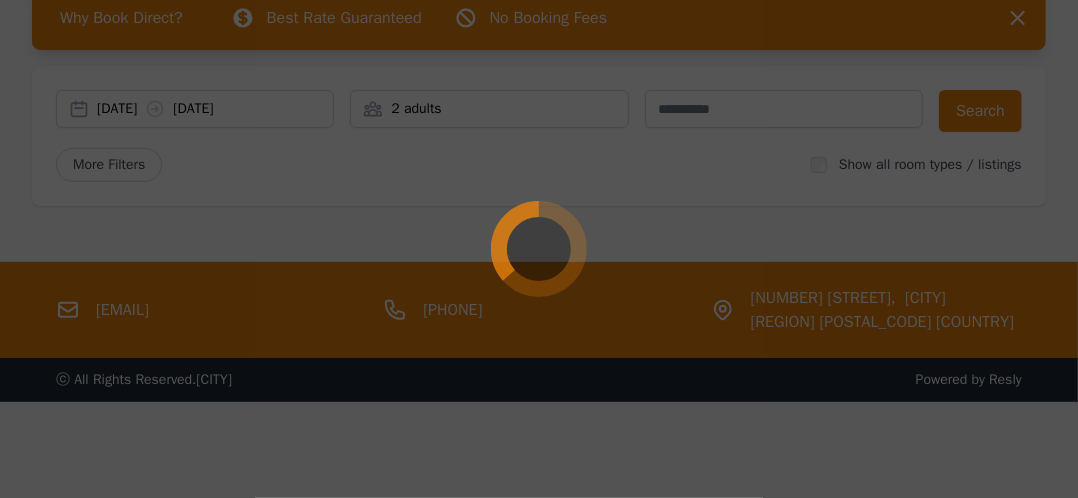 scroll, scrollTop: 117, scrollLeft: 0, axis: vertical 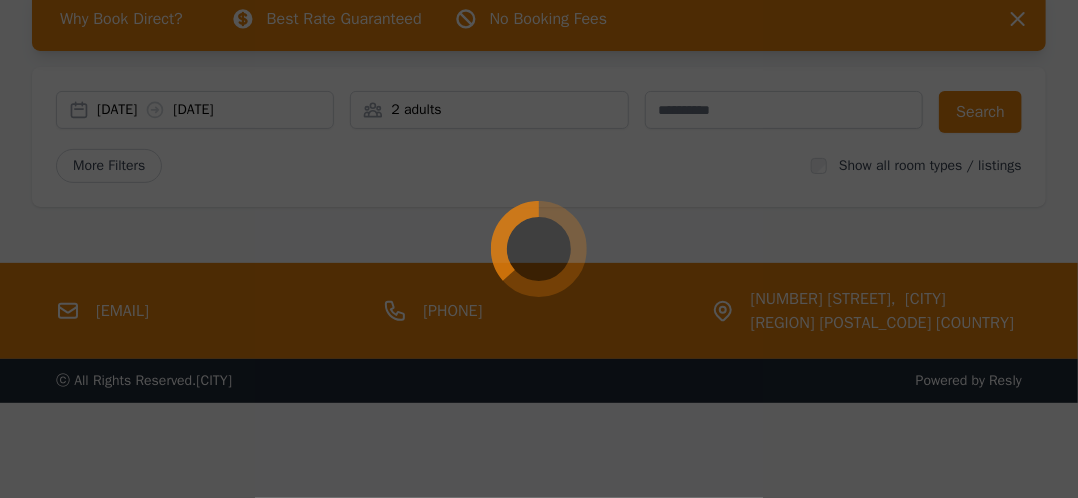 select on "**" 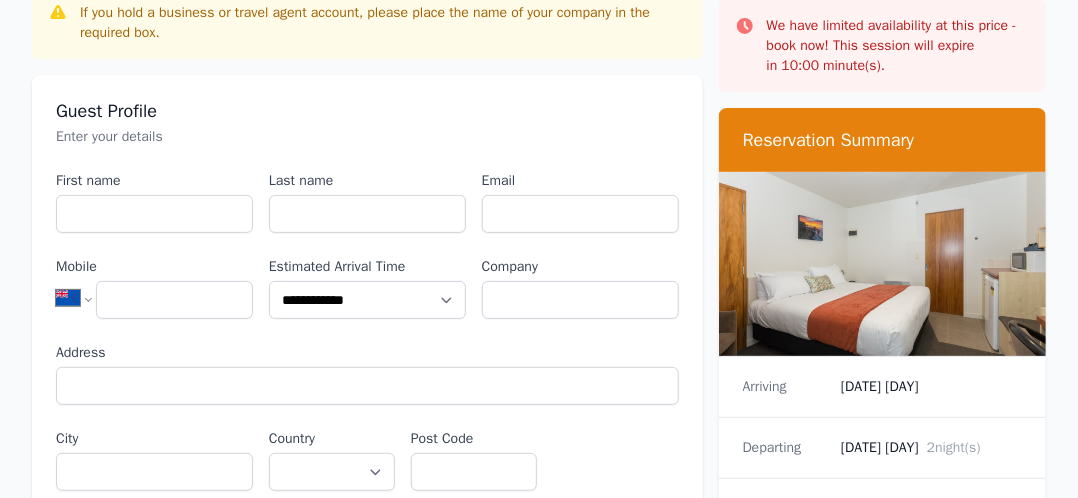 scroll, scrollTop: 0, scrollLeft: 0, axis: both 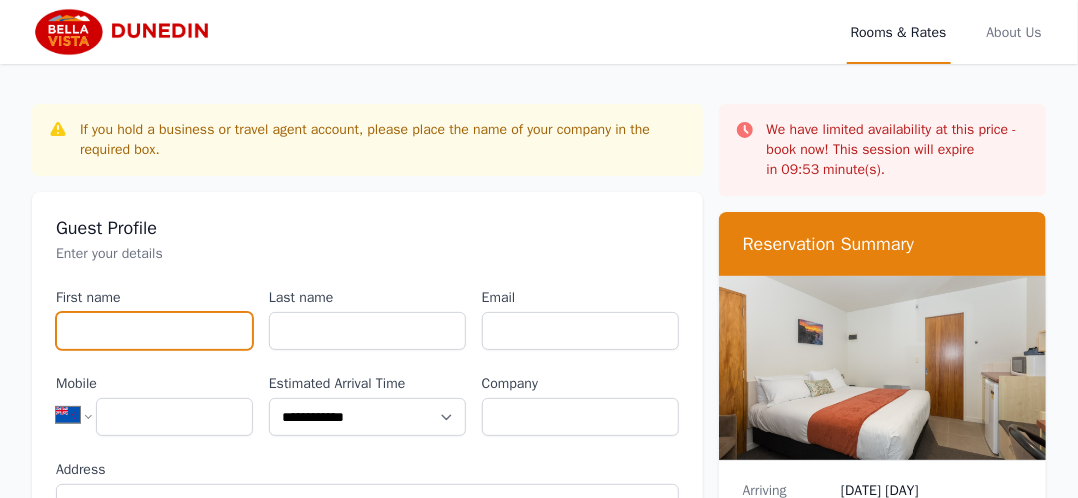 click on "First name" at bounding box center (154, 331) 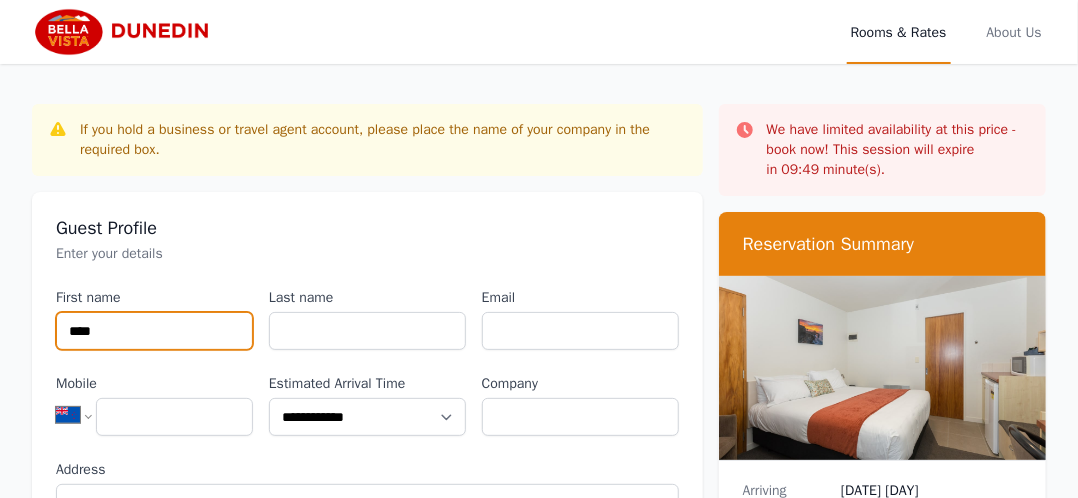 type on "****" 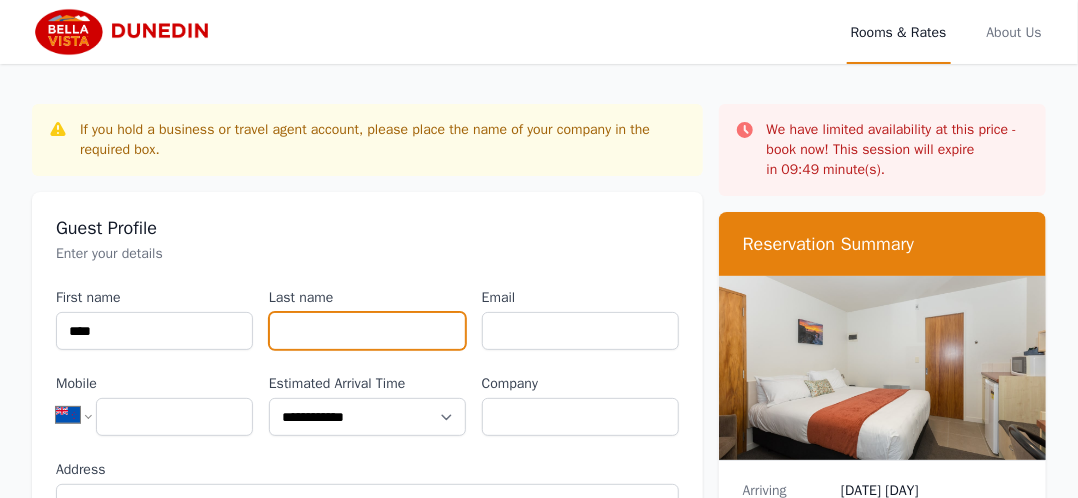 click on "Last name" at bounding box center [367, 331] 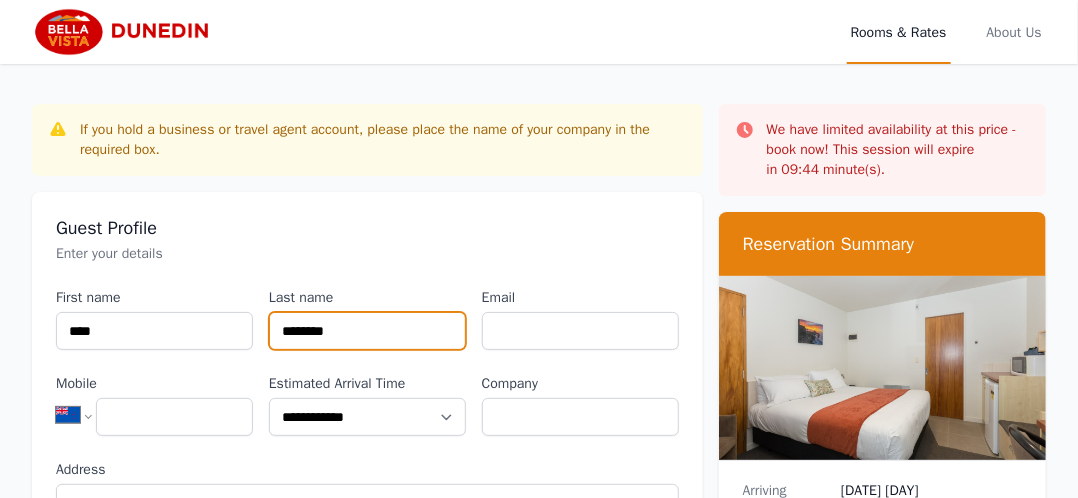 type on "********" 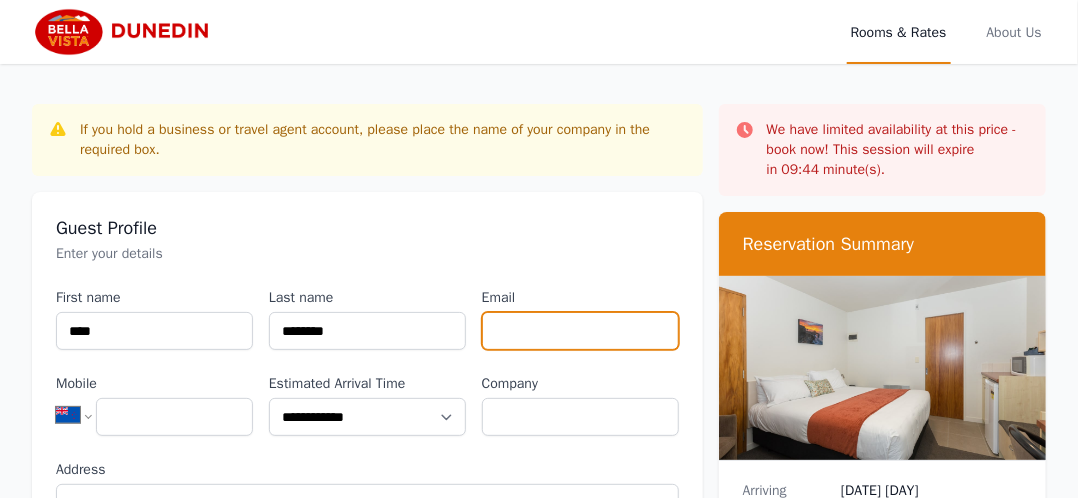 click on "Email" at bounding box center [580, 331] 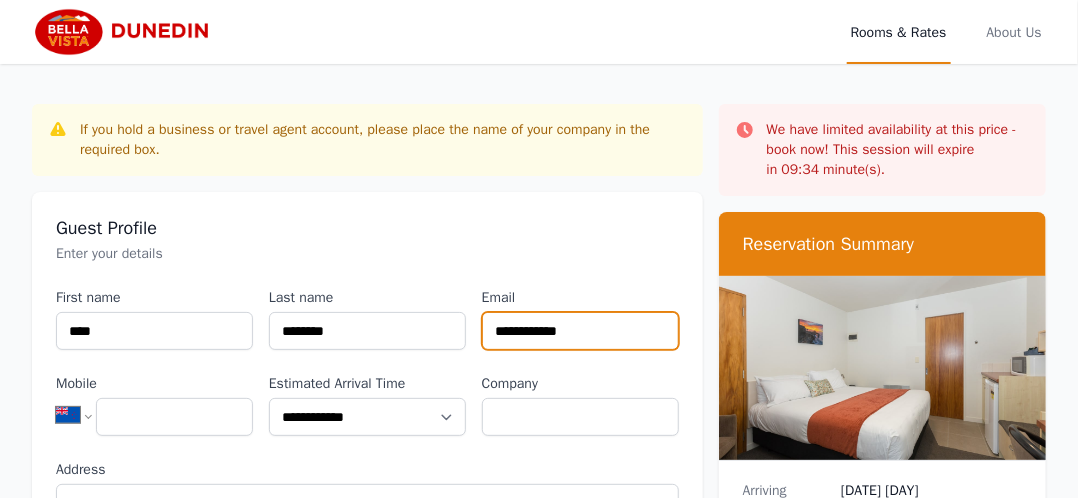 type on "**********" 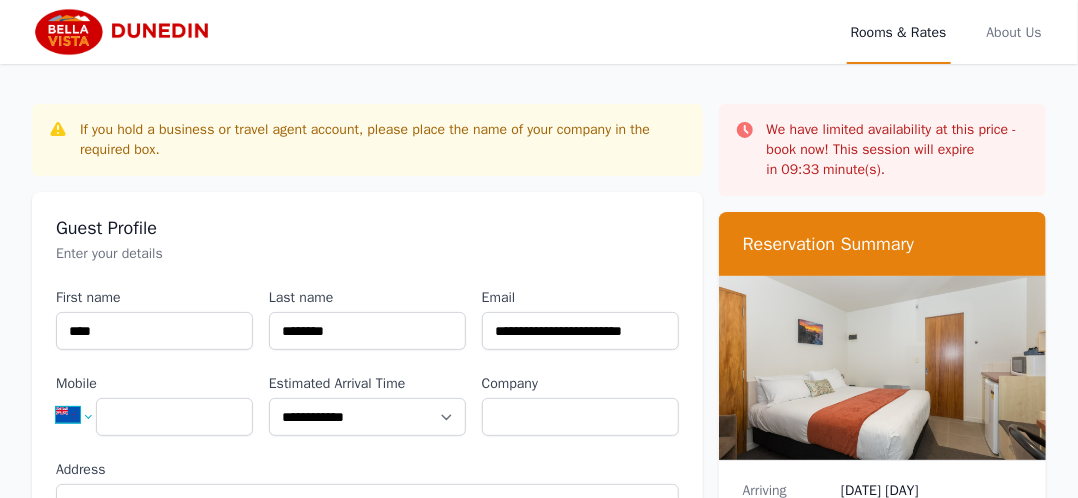 click on "**********" at bounding box center (82, 415) 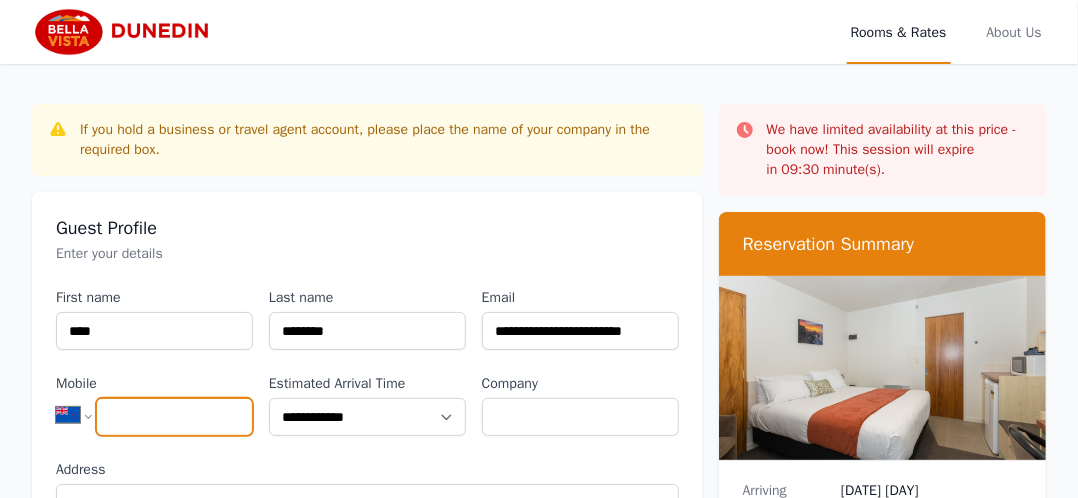 click on "**********" at bounding box center [82, 415] 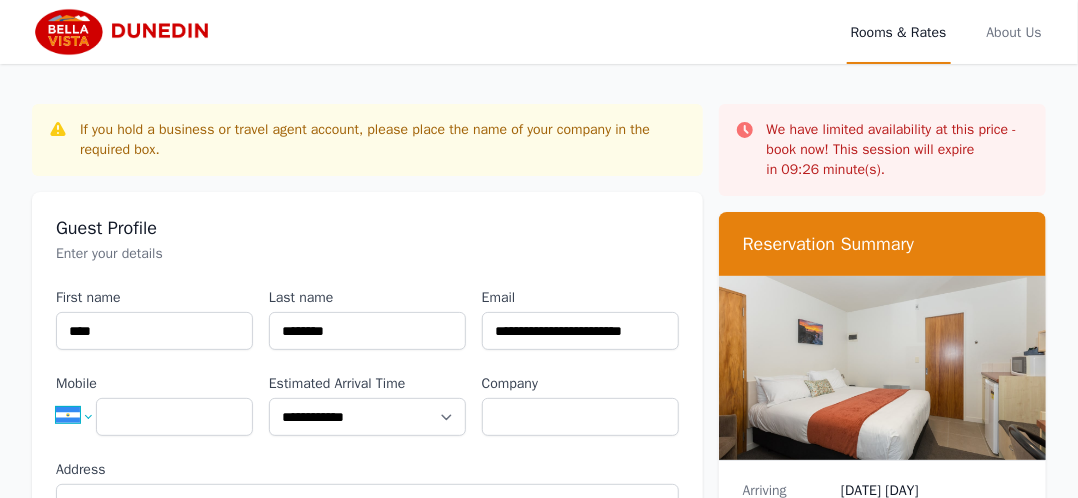click on "**********" at bounding box center [82, 415] 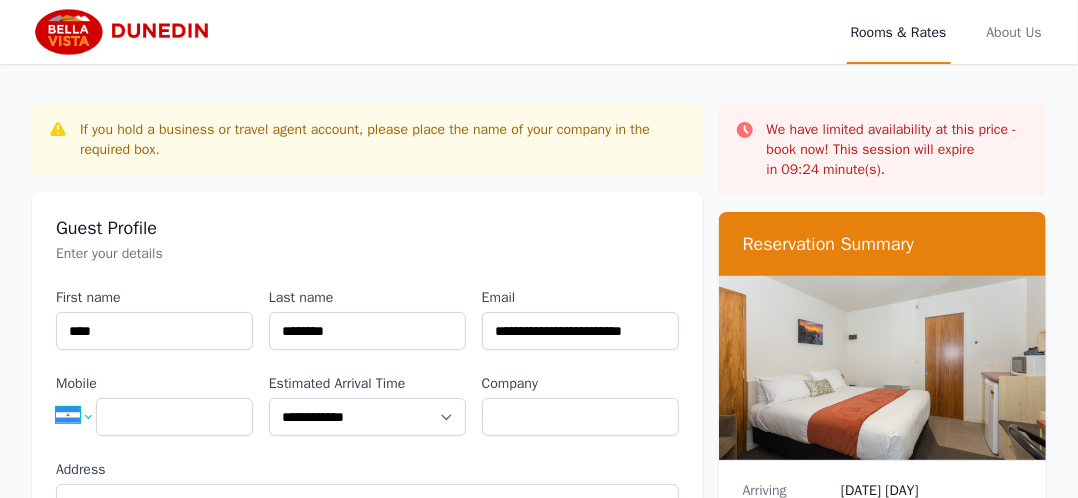 select on "**" 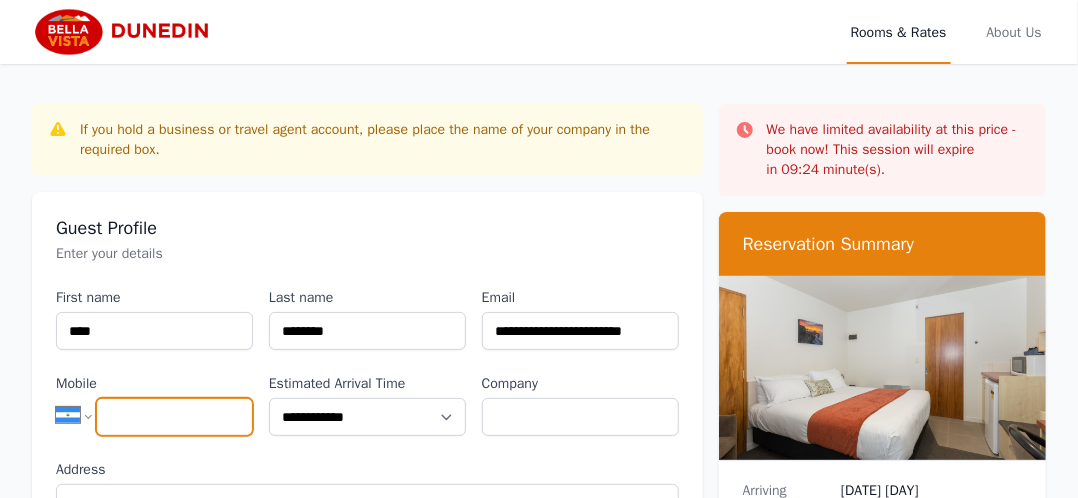 click on "**********" at bounding box center [82, 415] 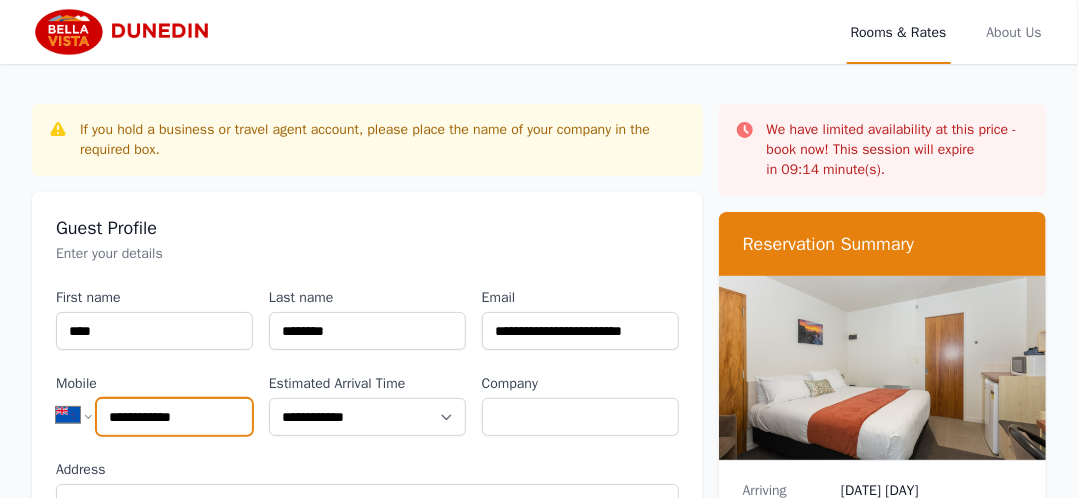 type on "**********" 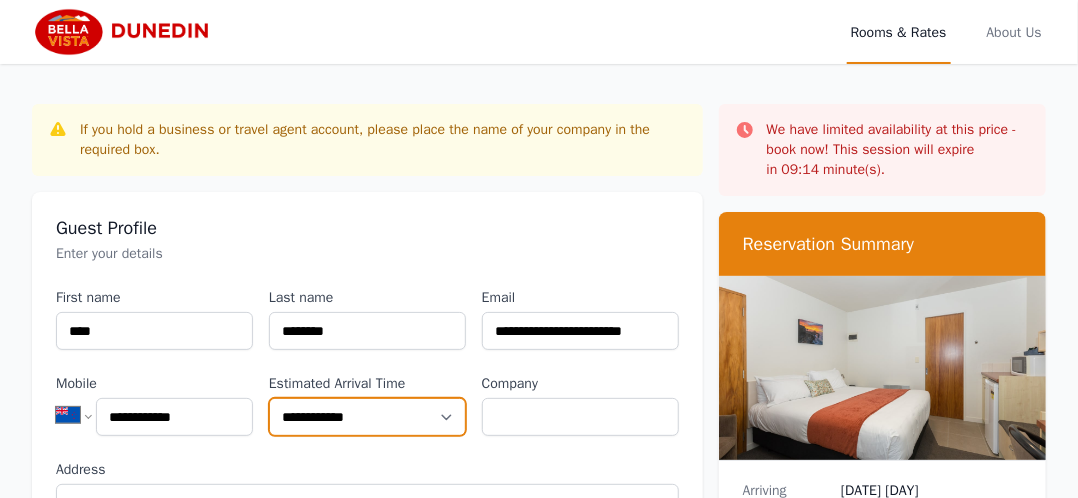 click on "**********" at bounding box center (367, 417) 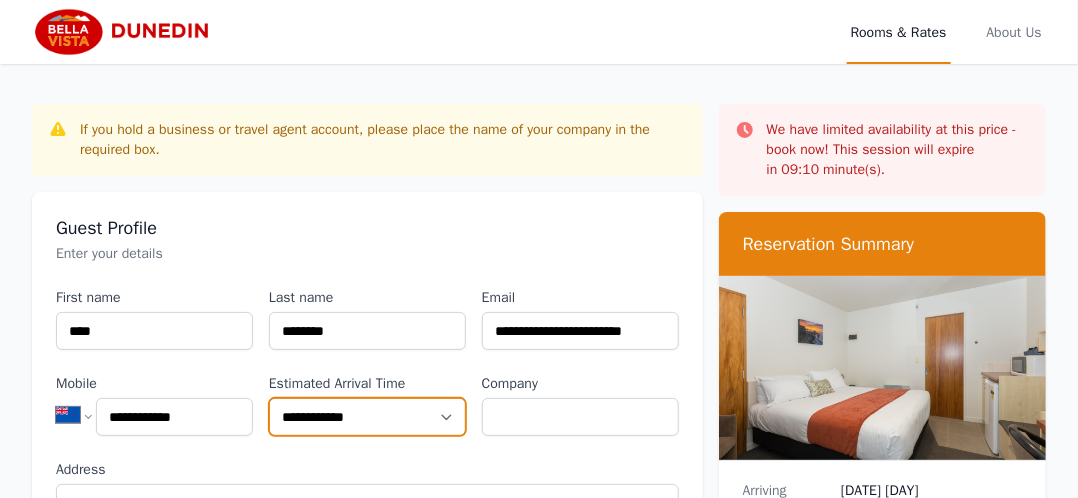 select on "**********" 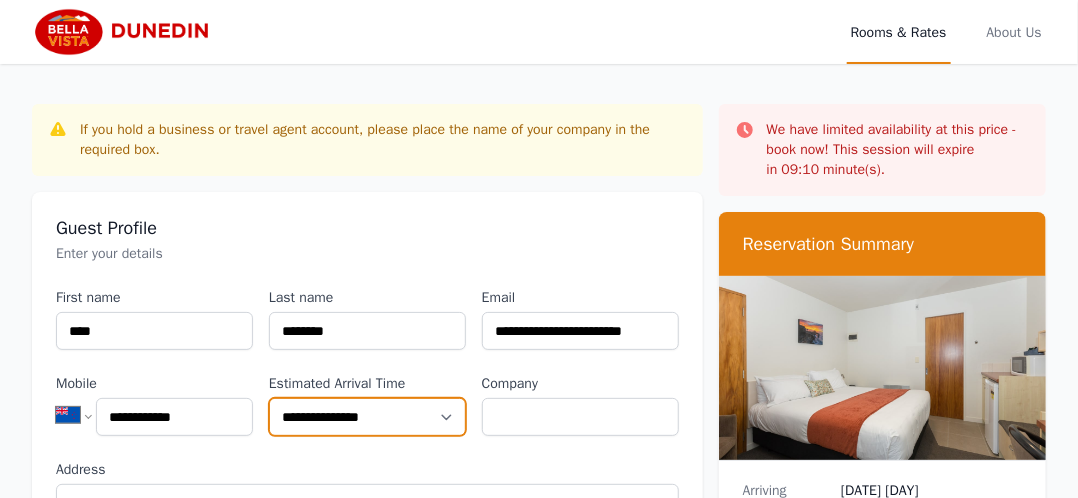 click on "**********" at bounding box center [367, 417] 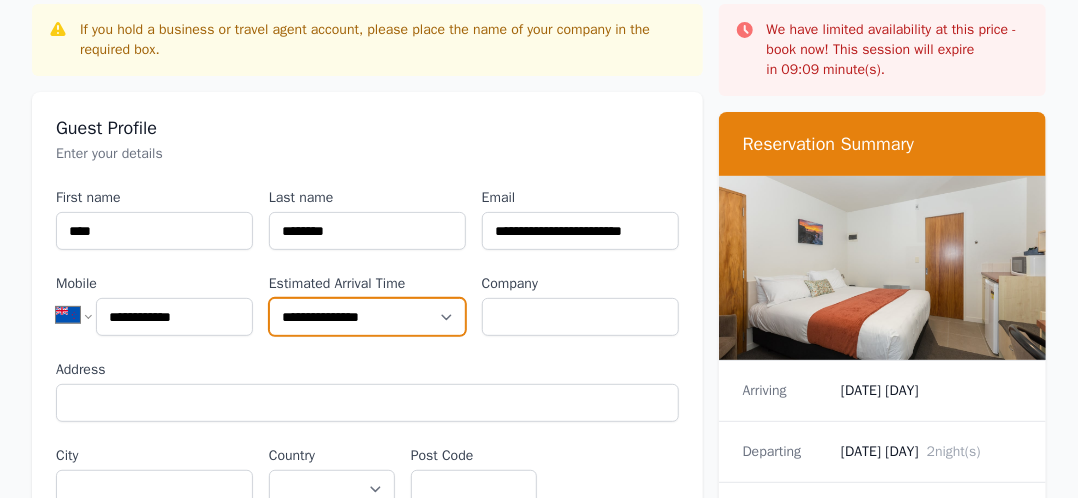 scroll, scrollTop: 200, scrollLeft: 0, axis: vertical 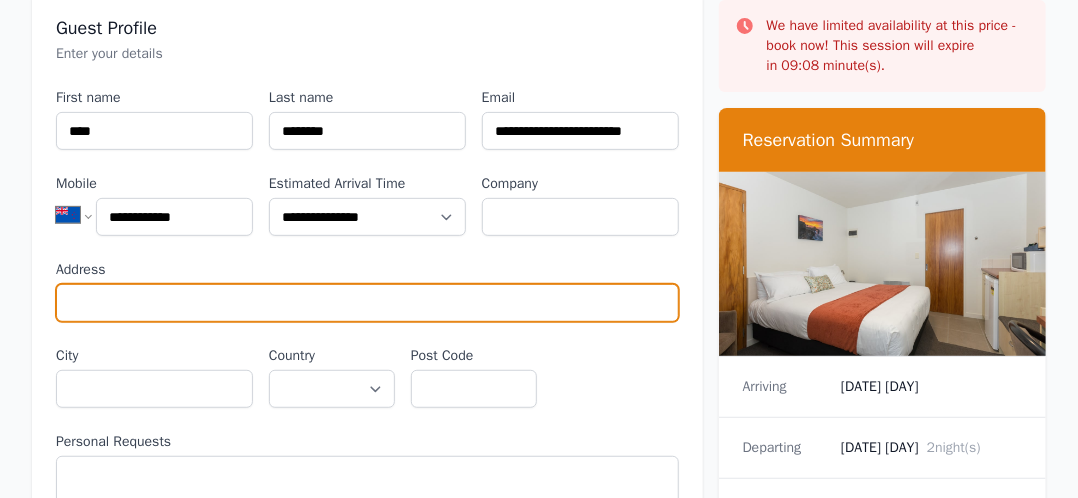 click on "Address" at bounding box center [367, 303] 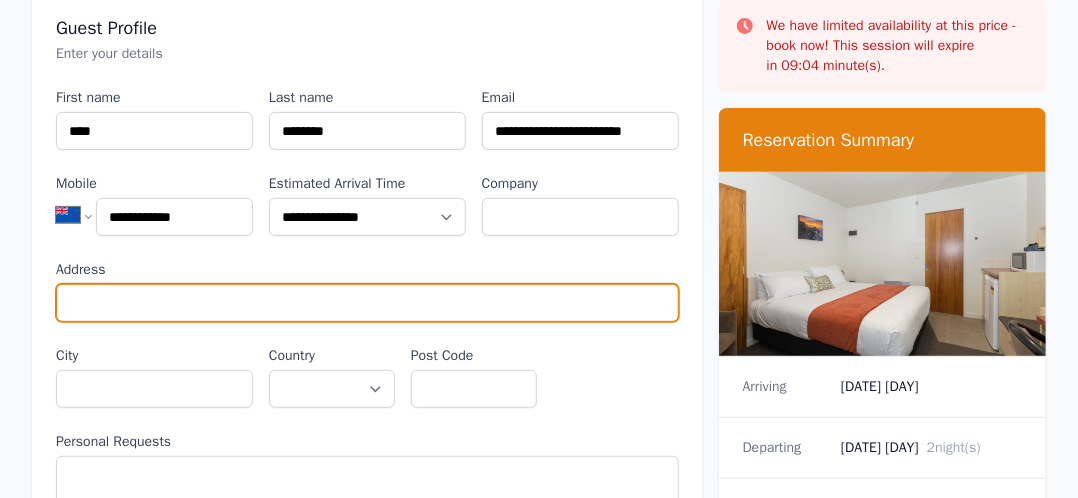 type on "**********" 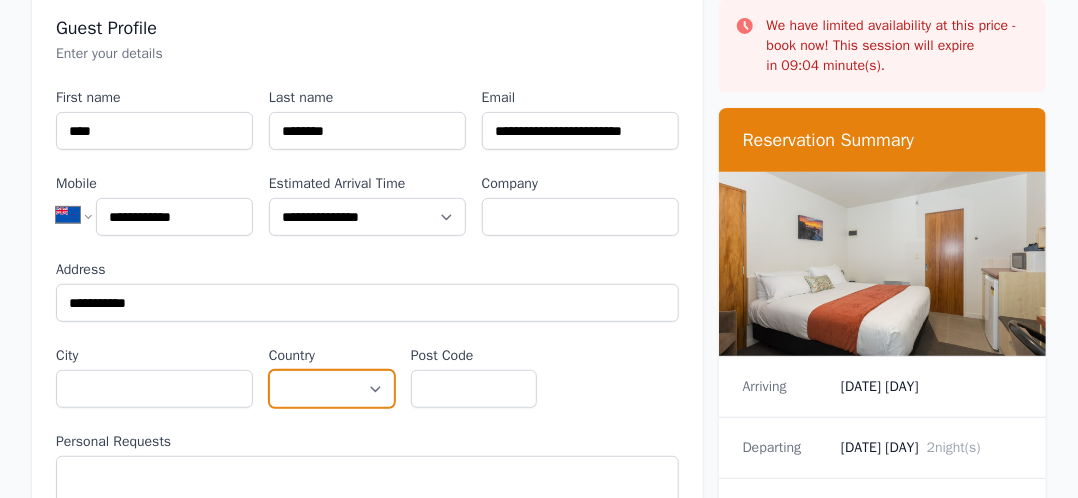 select on "**********" 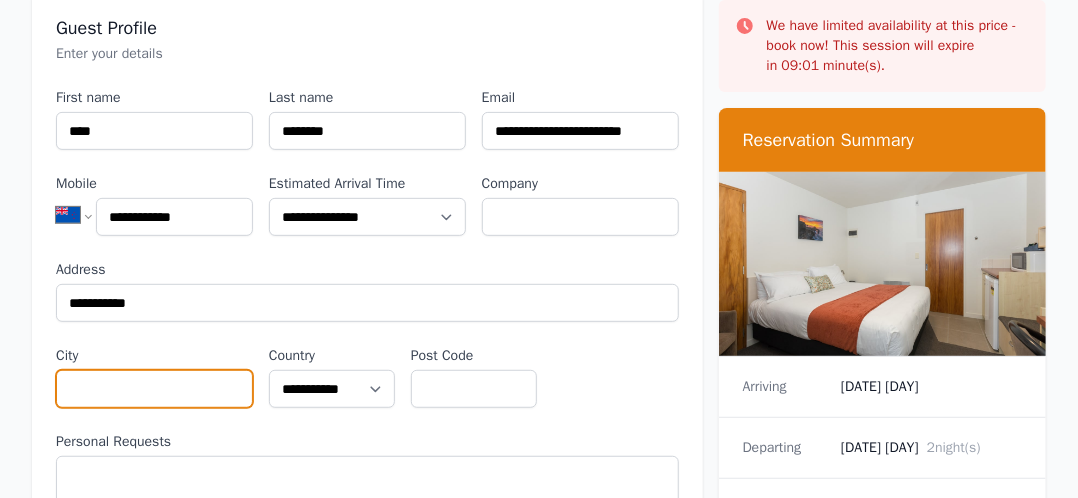 click on "City" at bounding box center [154, 389] 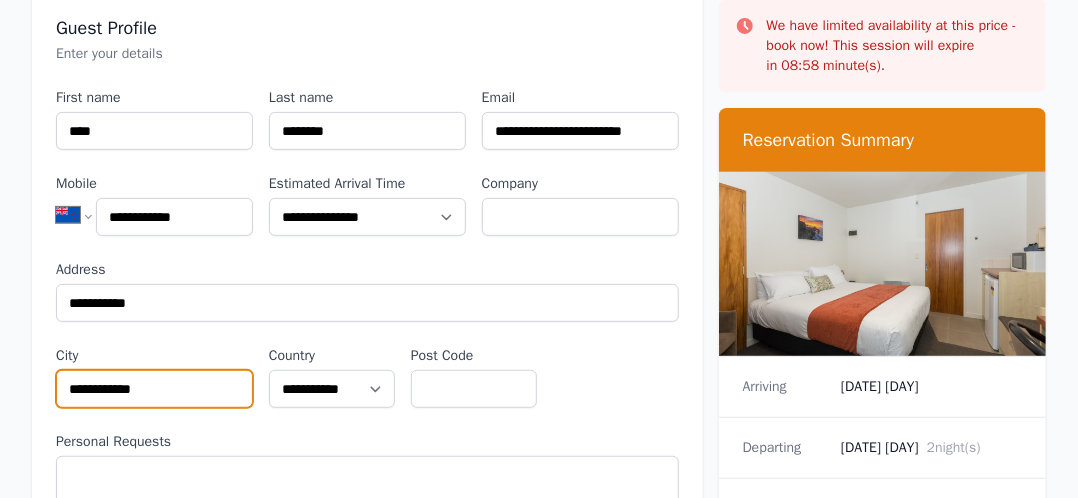 type on "**********" 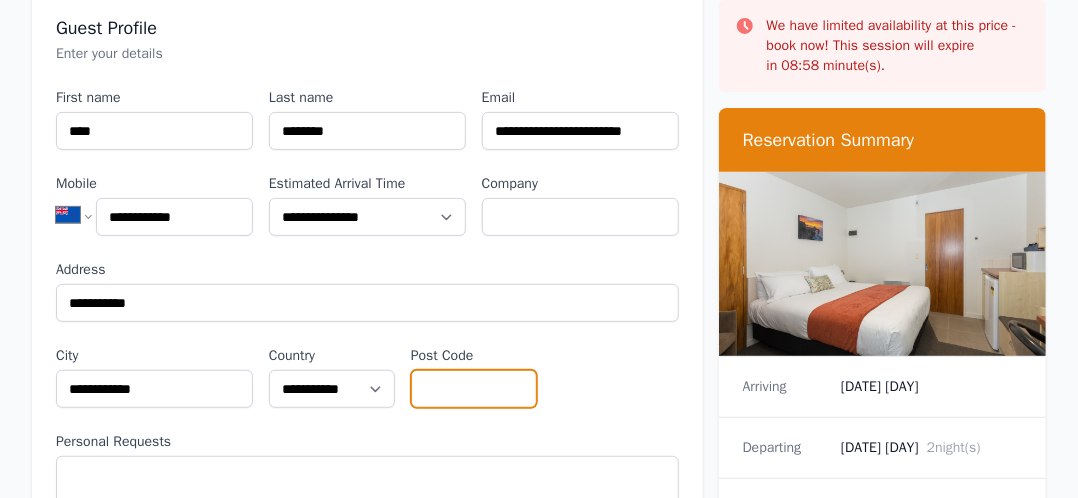 click on "Post Code" at bounding box center [474, 389] 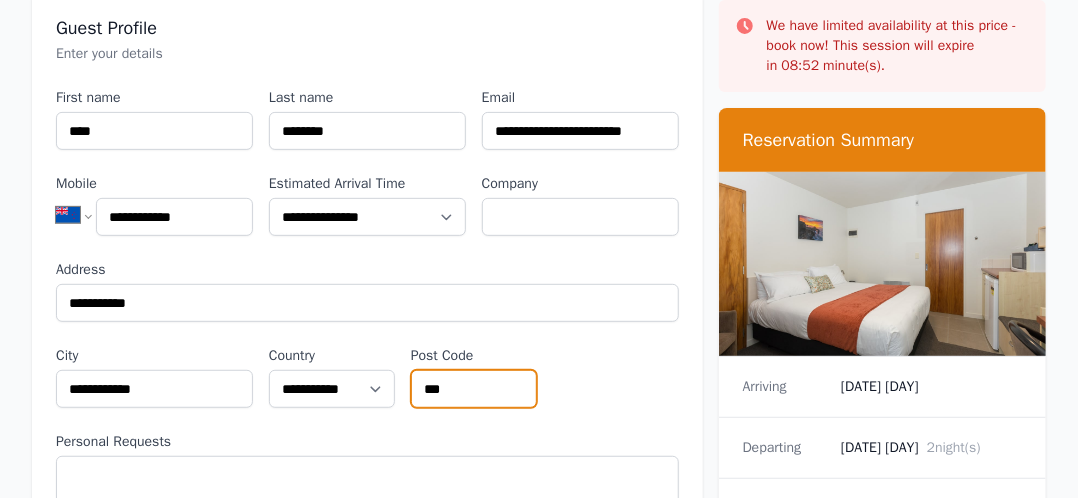 click on "***" at bounding box center (474, 389) 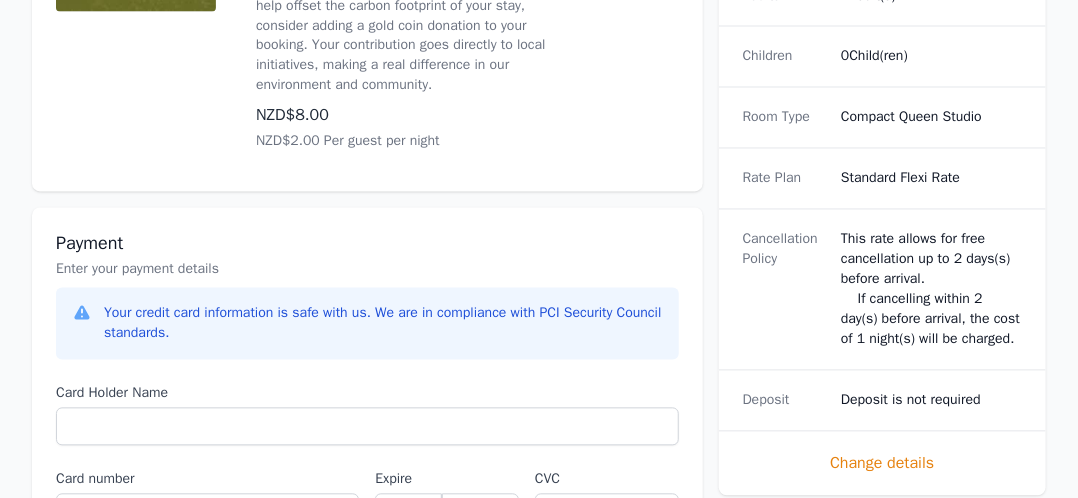 scroll, scrollTop: 1400, scrollLeft: 0, axis: vertical 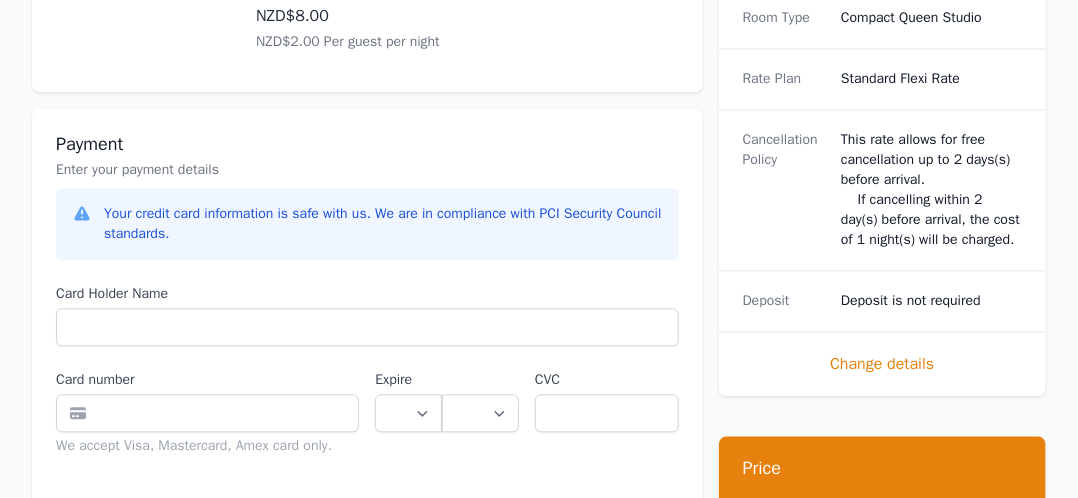 type on "****" 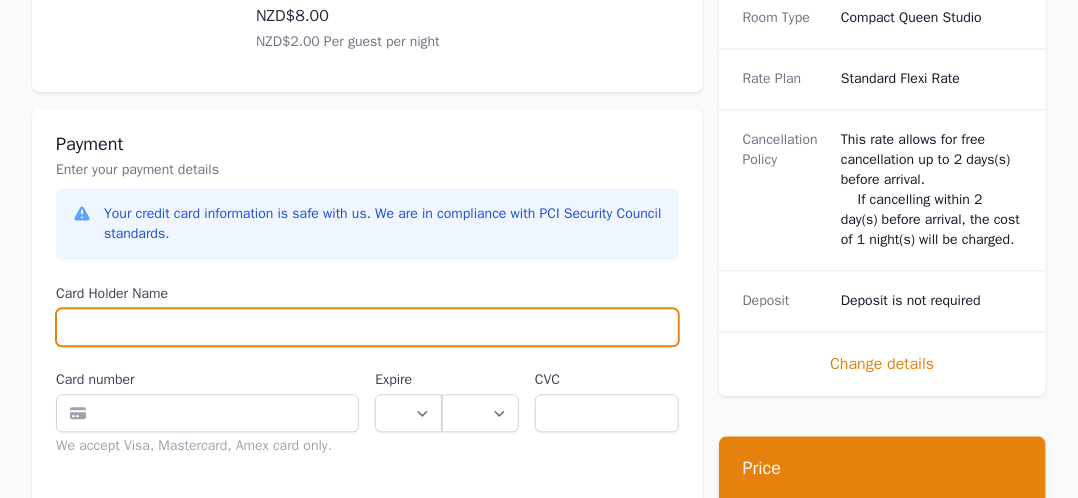 drag, startPoint x: 78, startPoint y: 321, endPoint x: 87, endPoint y: 313, distance: 12.0415945 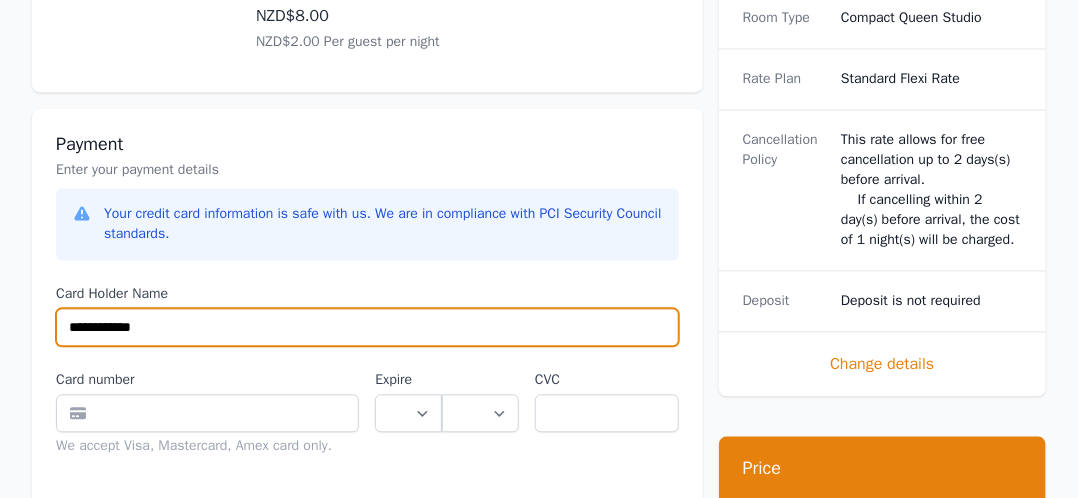 type on "**********" 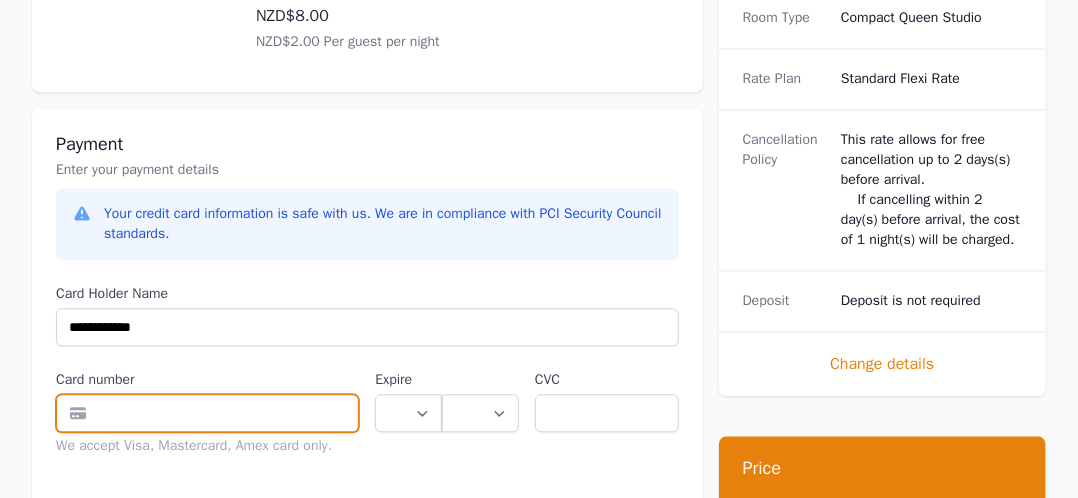 click at bounding box center (207, 413) 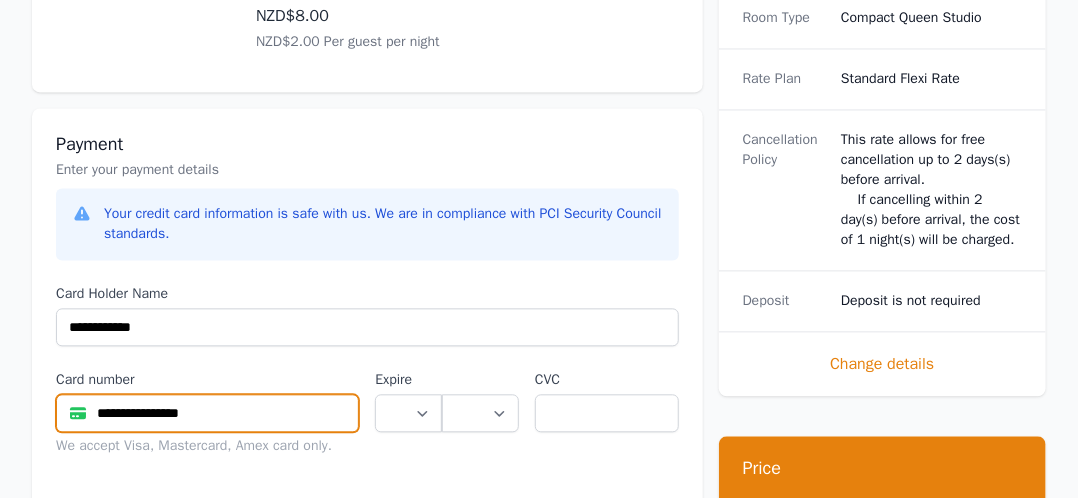 click on "**********" at bounding box center [207, 413] 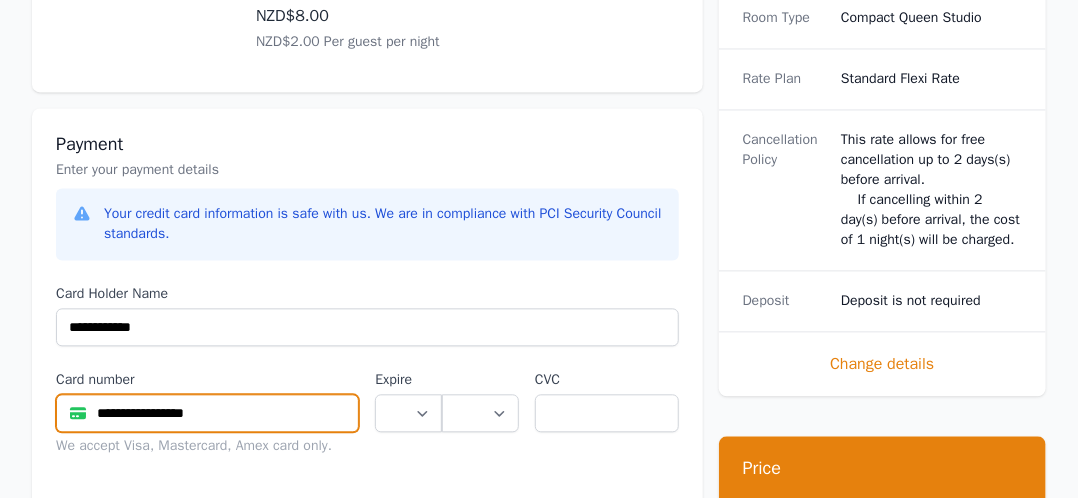 click on "**********" at bounding box center [207, 413] 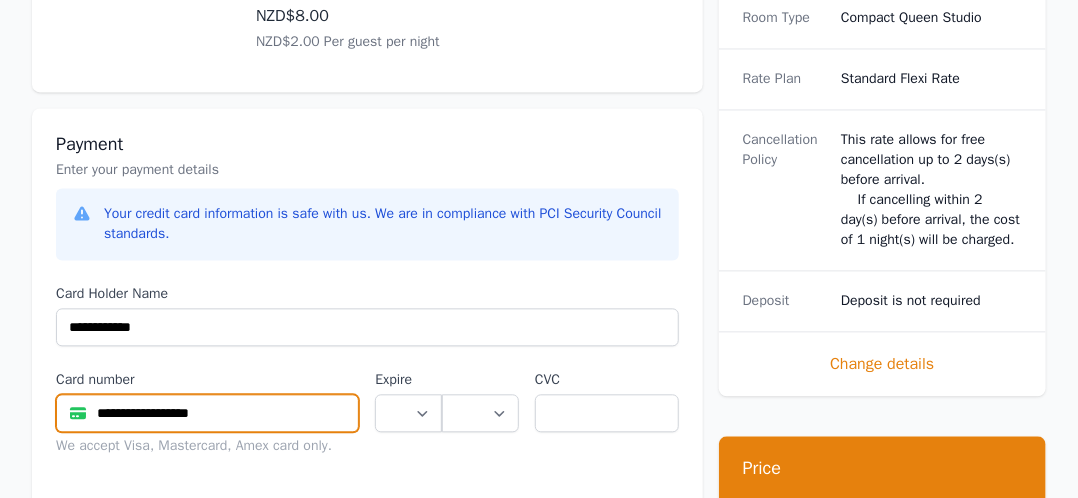 click on "**********" at bounding box center [207, 413] 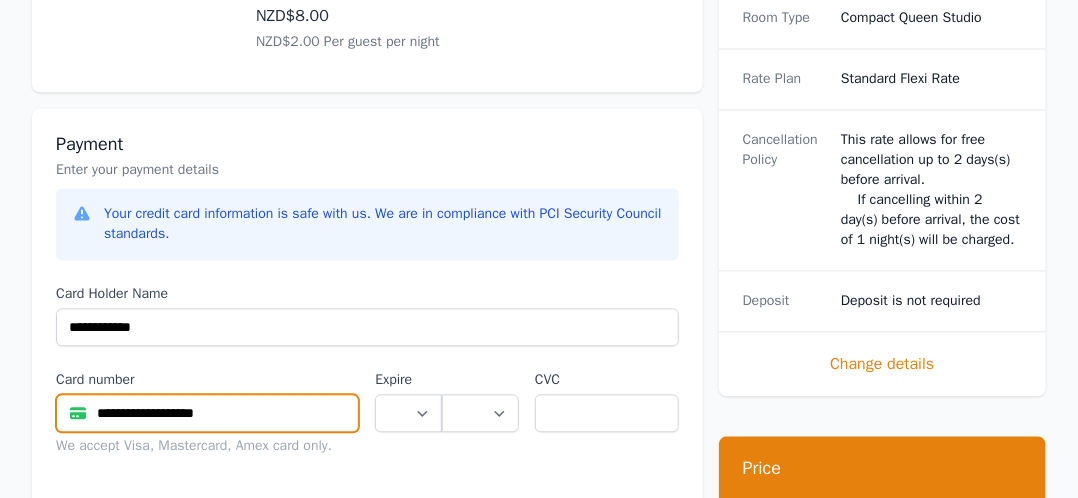 type on "**********" 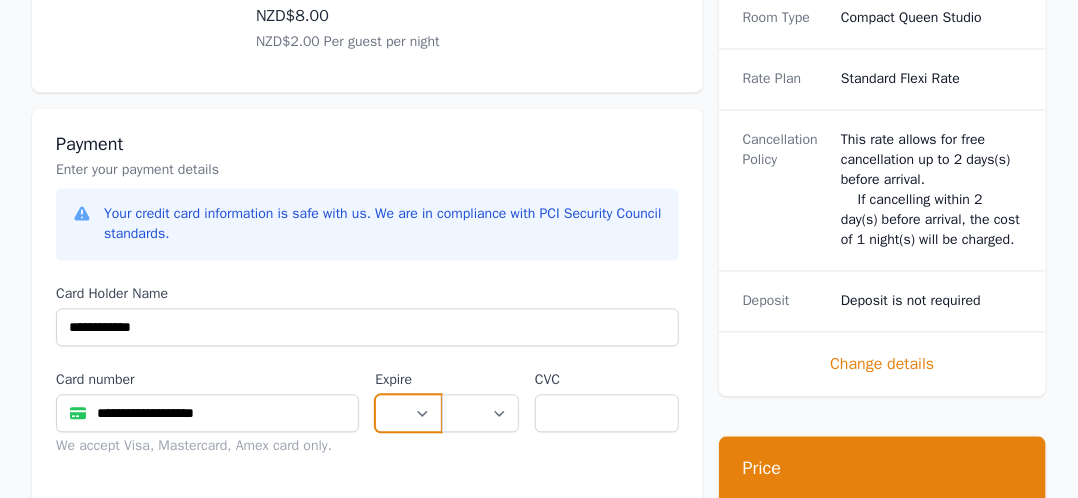 click on "** ** ** ** ** ** ** ** ** ** ** **" at bounding box center [408, 413] 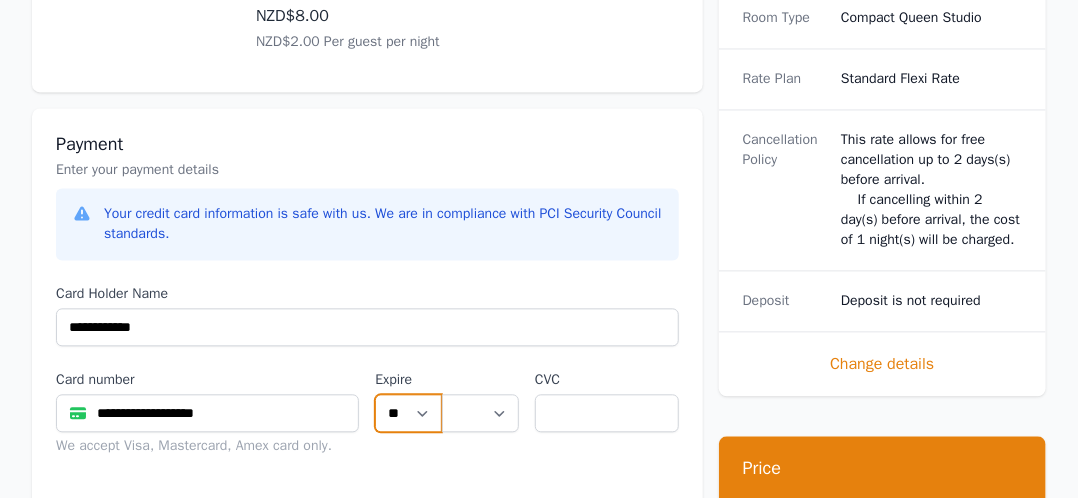 click on "** ** ** ** ** ** ** ** ** ** ** **" at bounding box center (408, 413) 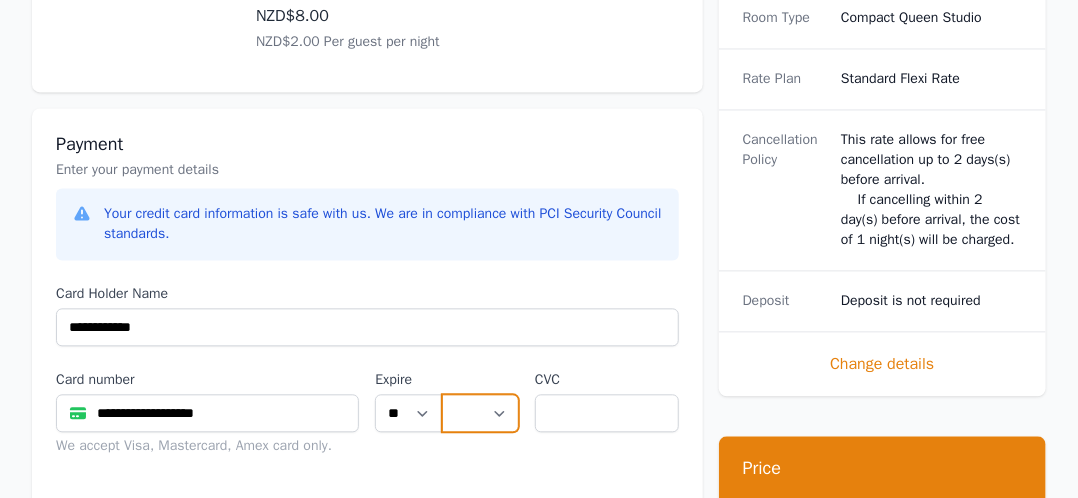click on "**** **** **** **** **** **** **** **** ****" at bounding box center (480, 413) 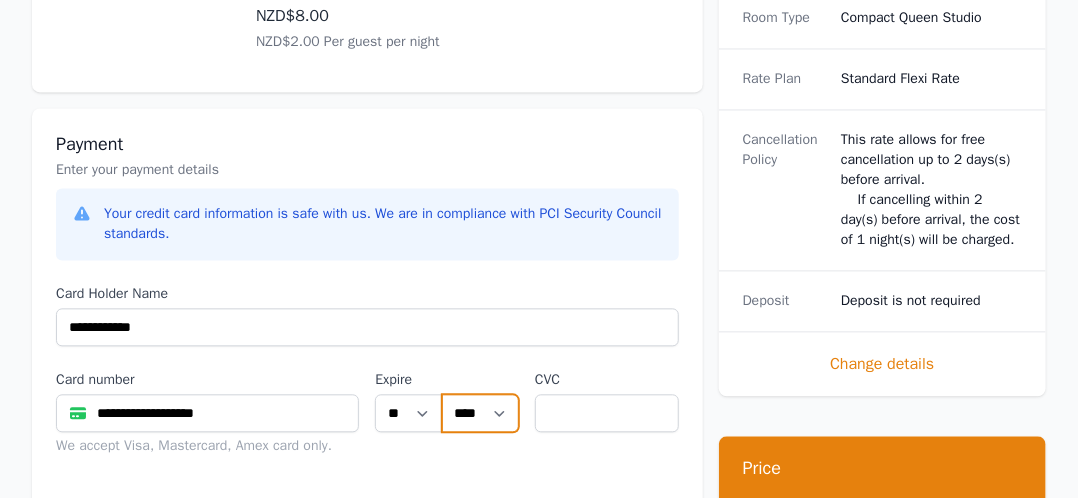 click on "**** **** **** **** **** **** **** **** ****" at bounding box center (480, 413) 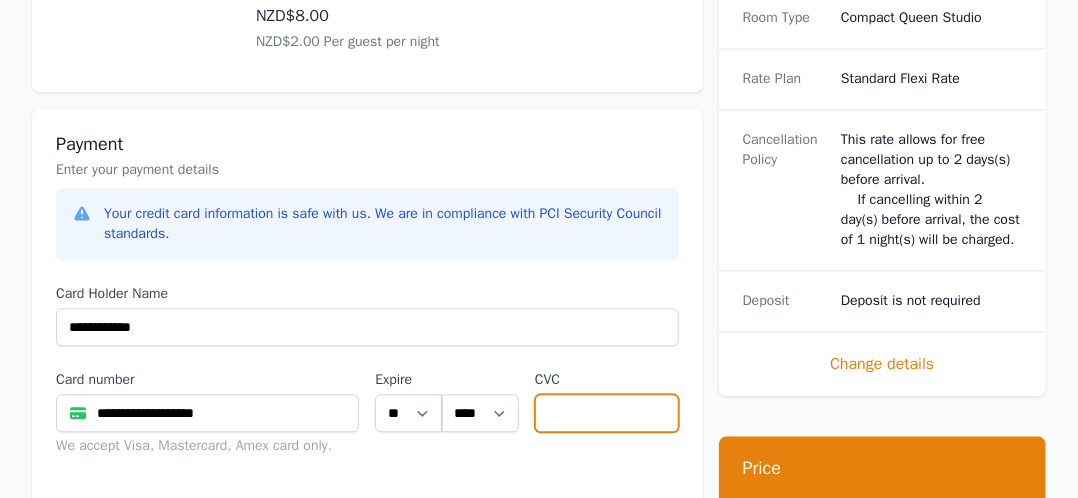 click at bounding box center (607, 413) 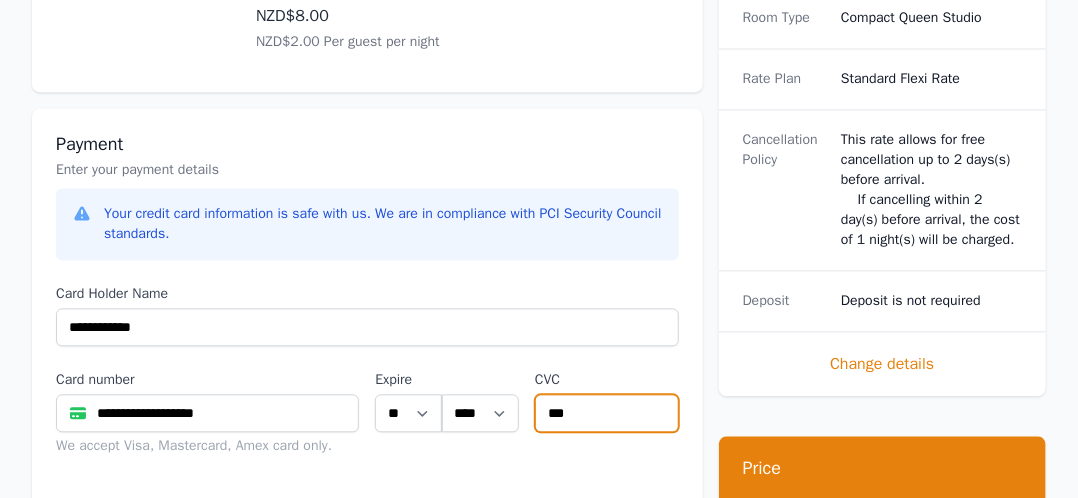 scroll, scrollTop: 1500, scrollLeft: 0, axis: vertical 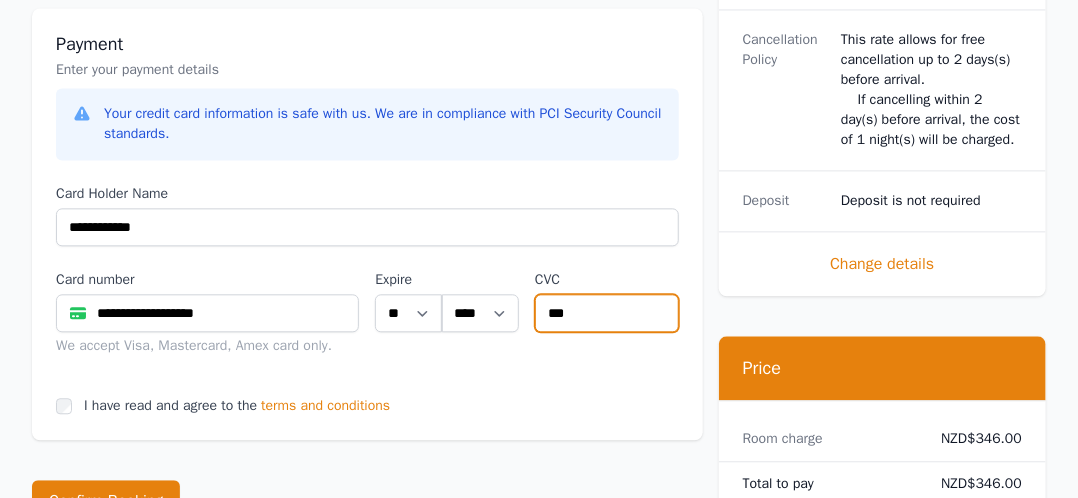 type on "***" 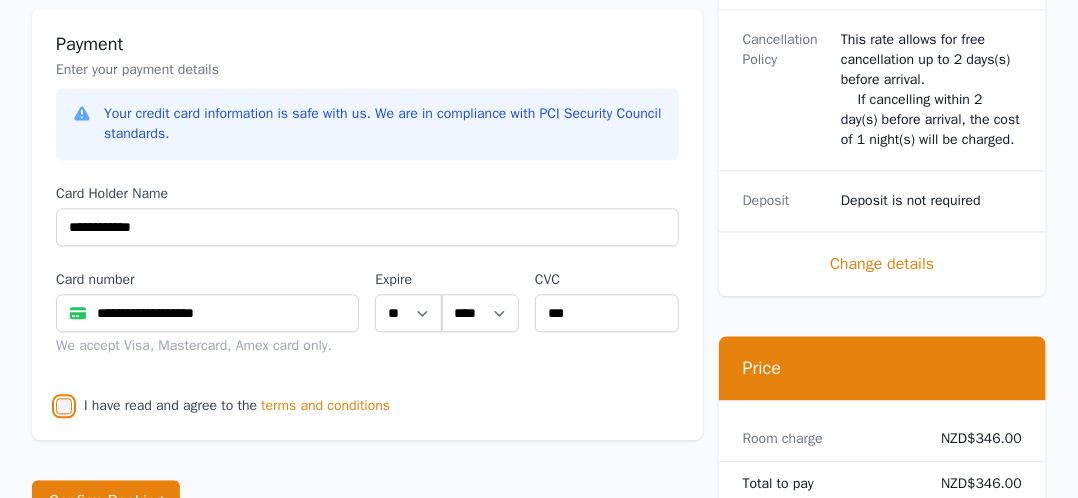 scroll, scrollTop: 1600, scrollLeft: 0, axis: vertical 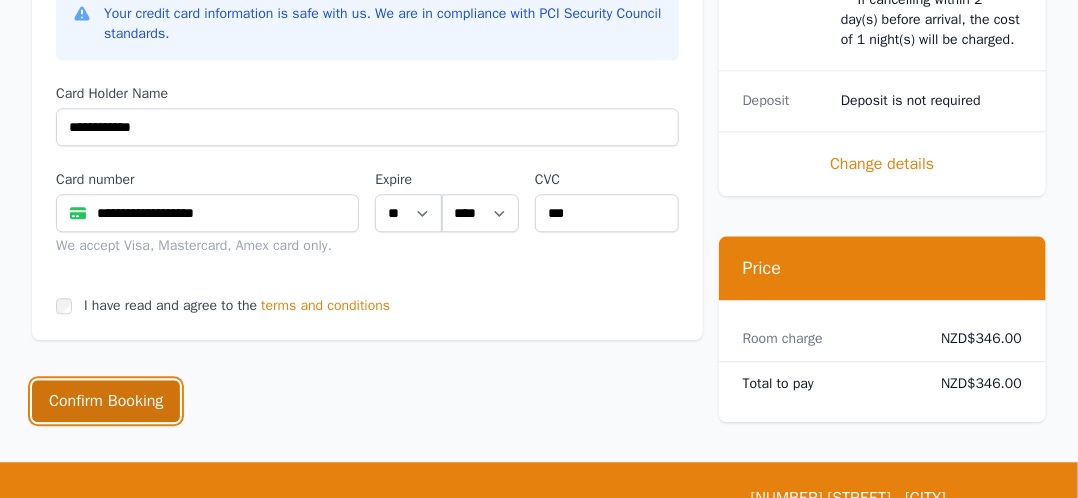 click on "Confirm Booking" at bounding box center (106, 401) 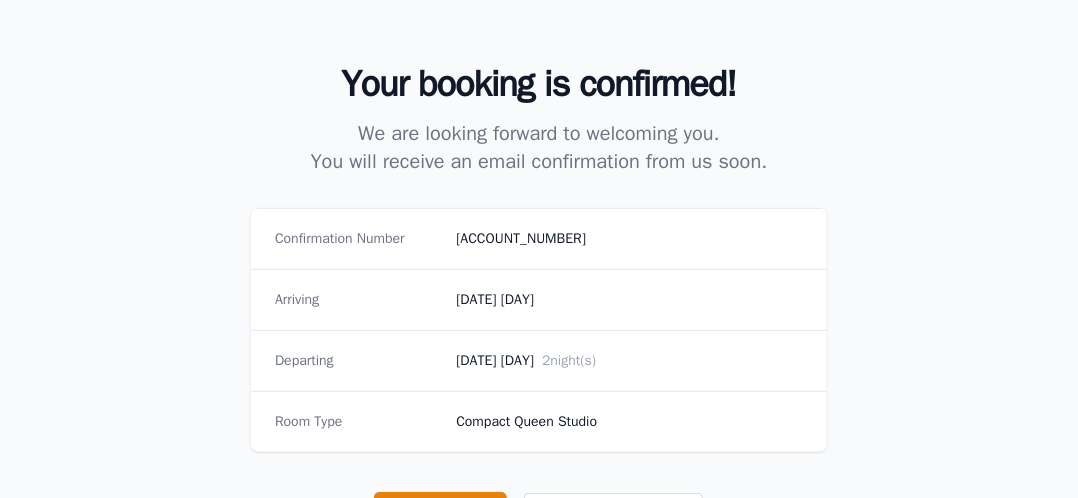 scroll, scrollTop: 300, scrollLeft: 0, axis: vertical 